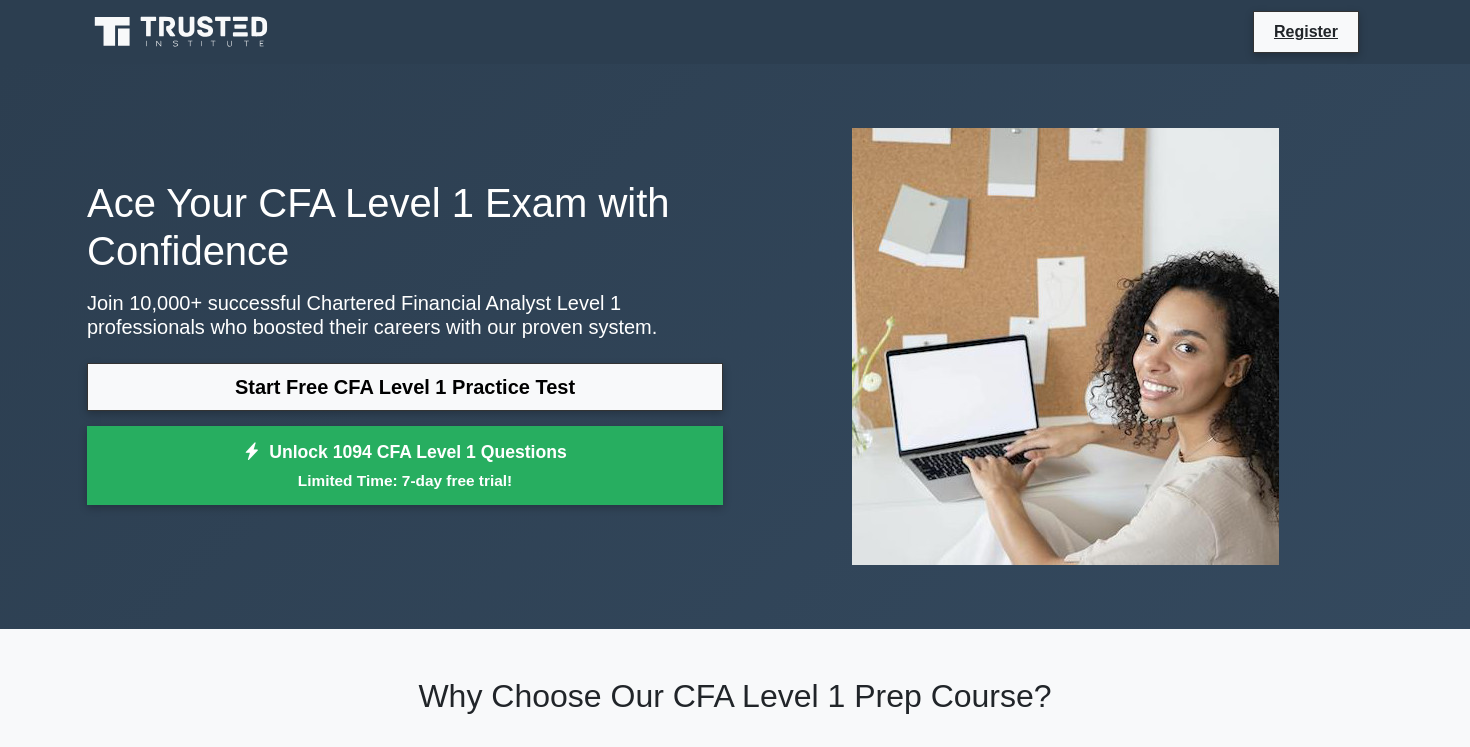 scroll, scrollTop: 42, scrollLeft: 0, axis: vertical 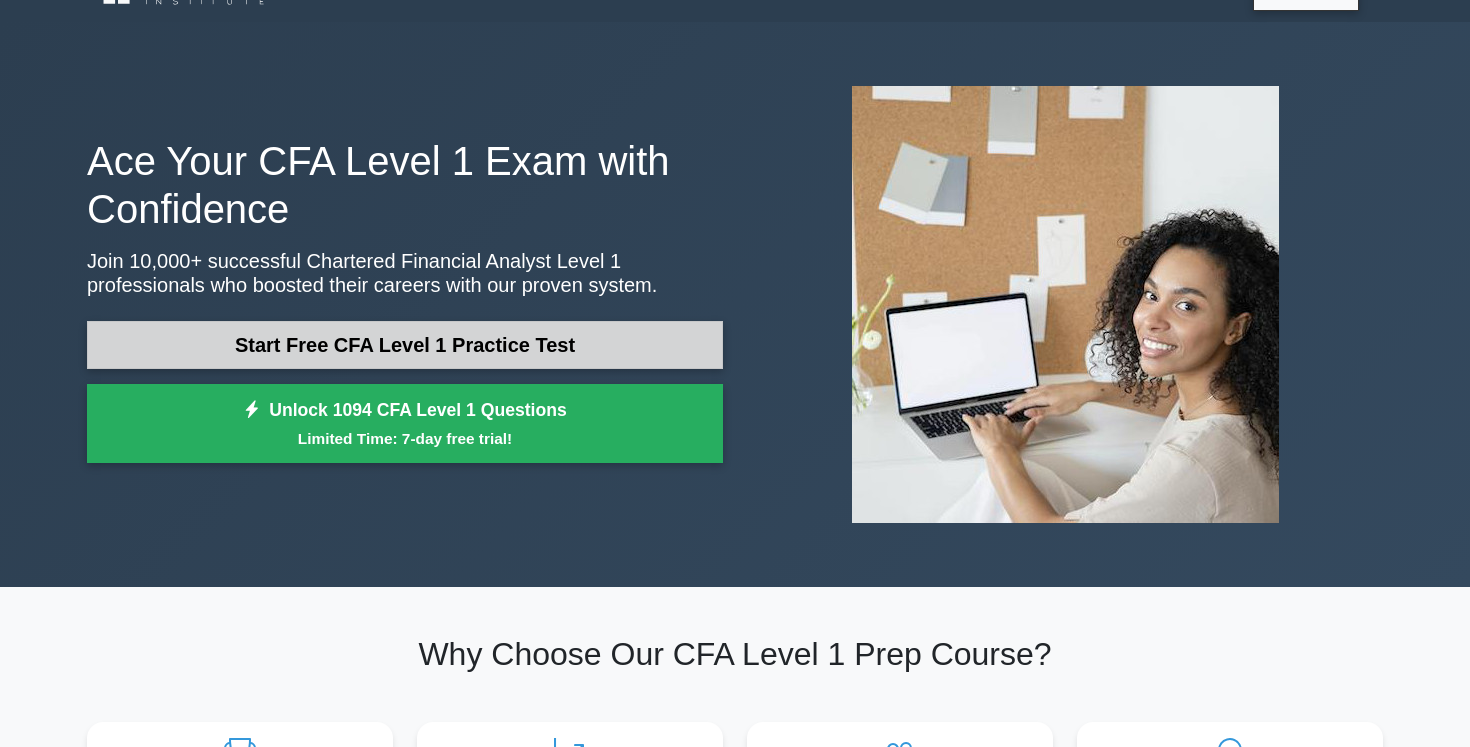 click on "Start Free CFA Level 1 Practice Test" at bounding box center [405, 345] 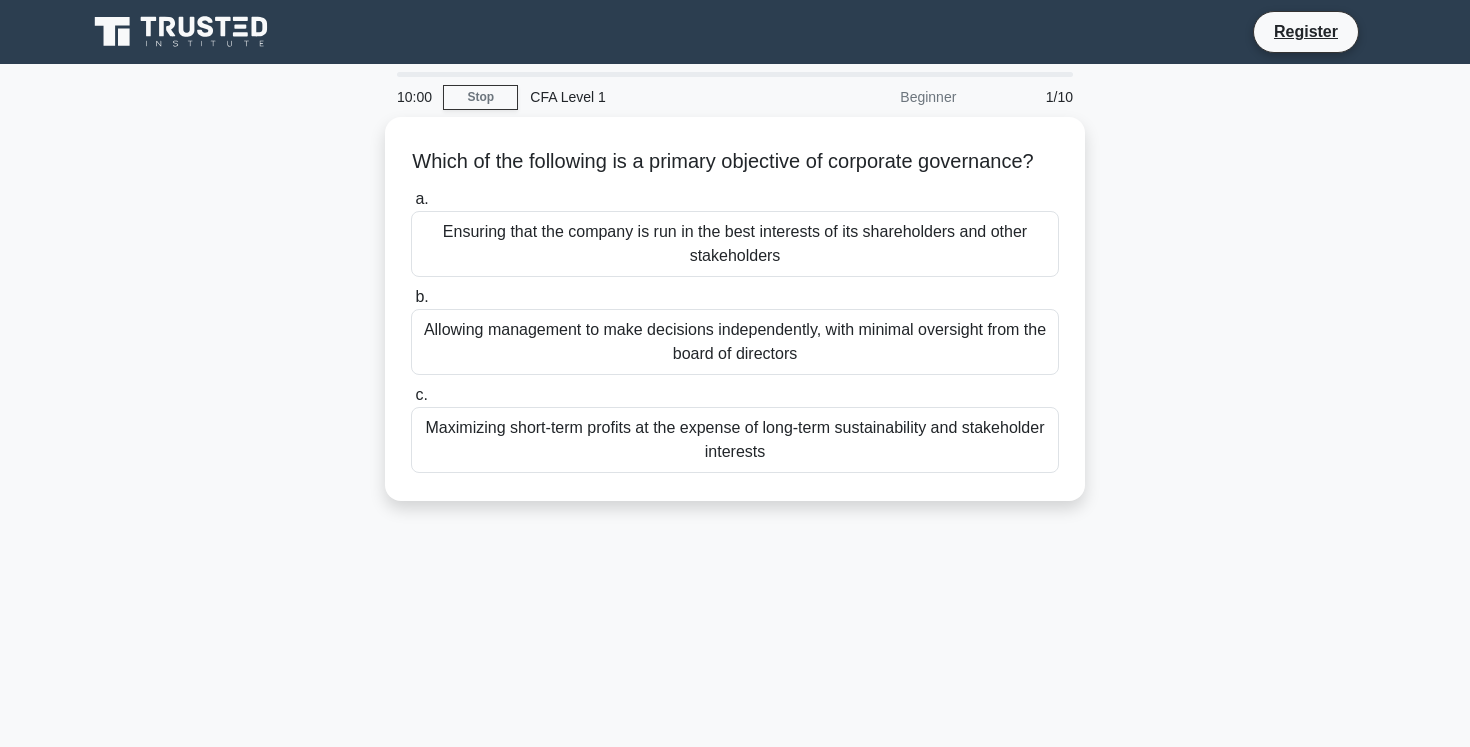 scroll, scrollTop: 333, scrollLeft: 0, axis: vertical 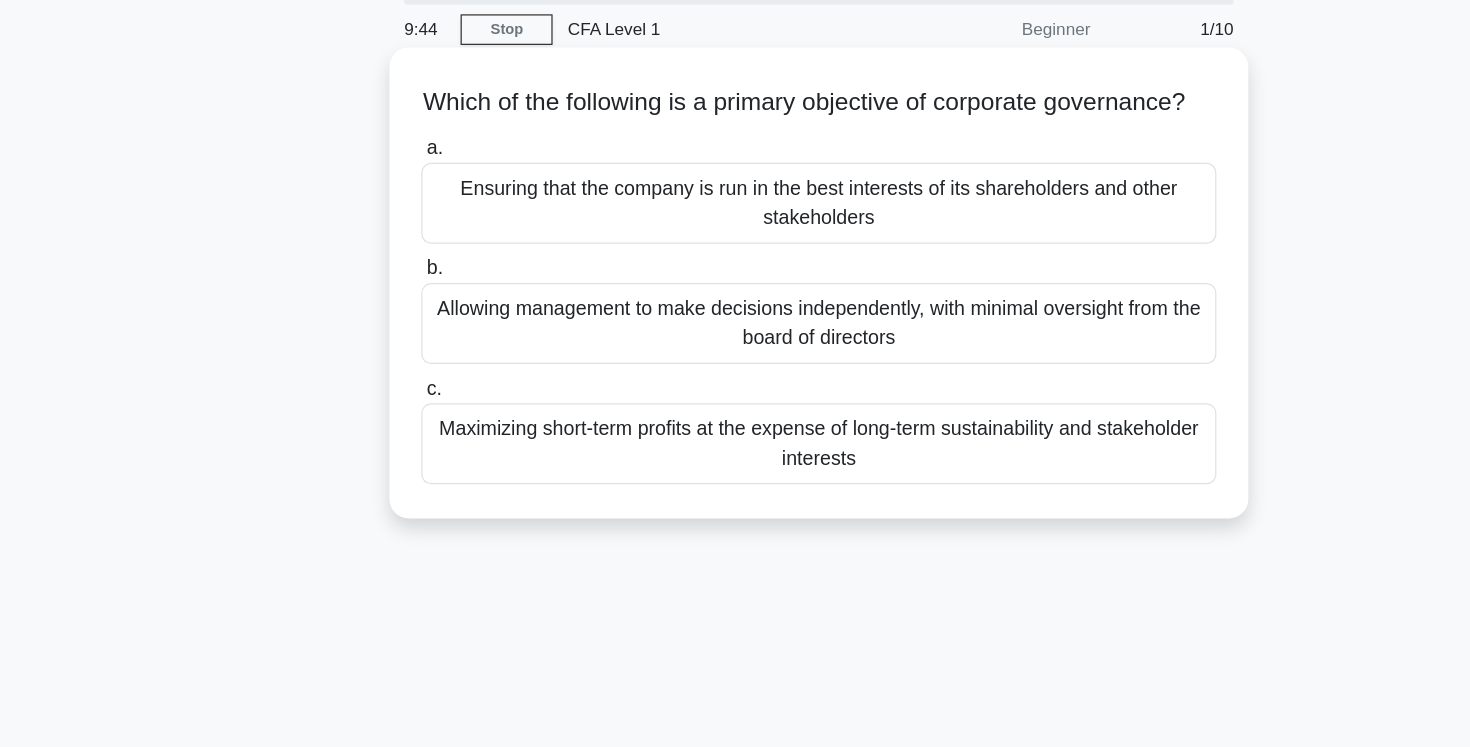click on "Ensuring that the company is run in the best interests of its shareholders and other stakeholders" at bounding box center [735, 239] 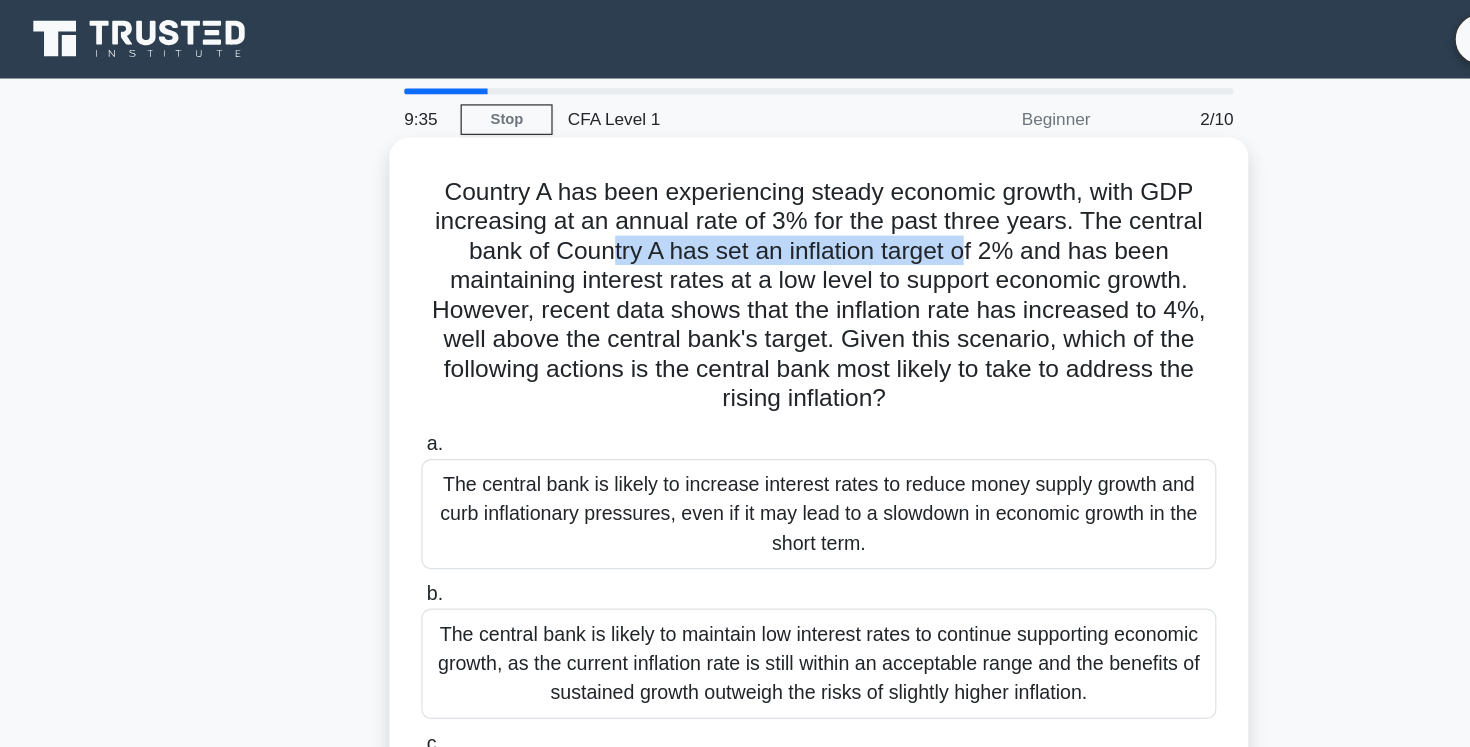 drag, startPoint x: 564, startPoint y: 208, endPoint x: 850, endPoint y: 208, distance: 286 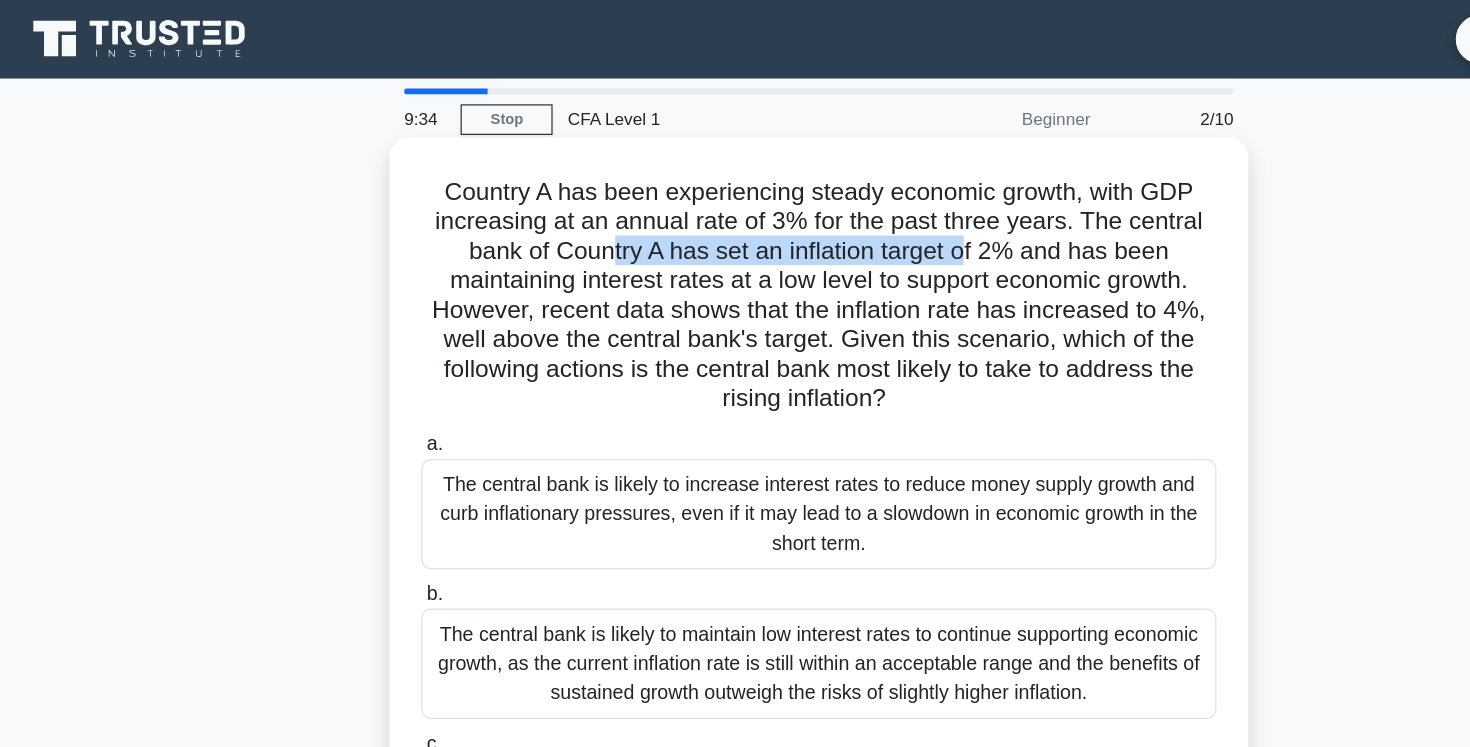 click on "Country A has been experiencing steady economic growth, with GDP increasing at an annual rate of 3% for the past three years. The central bank of Country A has set an inflation target of 2% and has been maintaining interest rates at a low level to support economic growth. However, recent data shows that the inflation rate has increased to 4%, well above the central bank's target. Given this scenario, which of the following actions is the central bank most likely to take to address the rising inflation?
.spinner_0XTQ{transform-origin:center;animation:spinner_y6GP .75s linear infinite}@keyframes spinner_y6GP{100%{transform:rotate(360deg)}}" at bounding box center (735, 241) 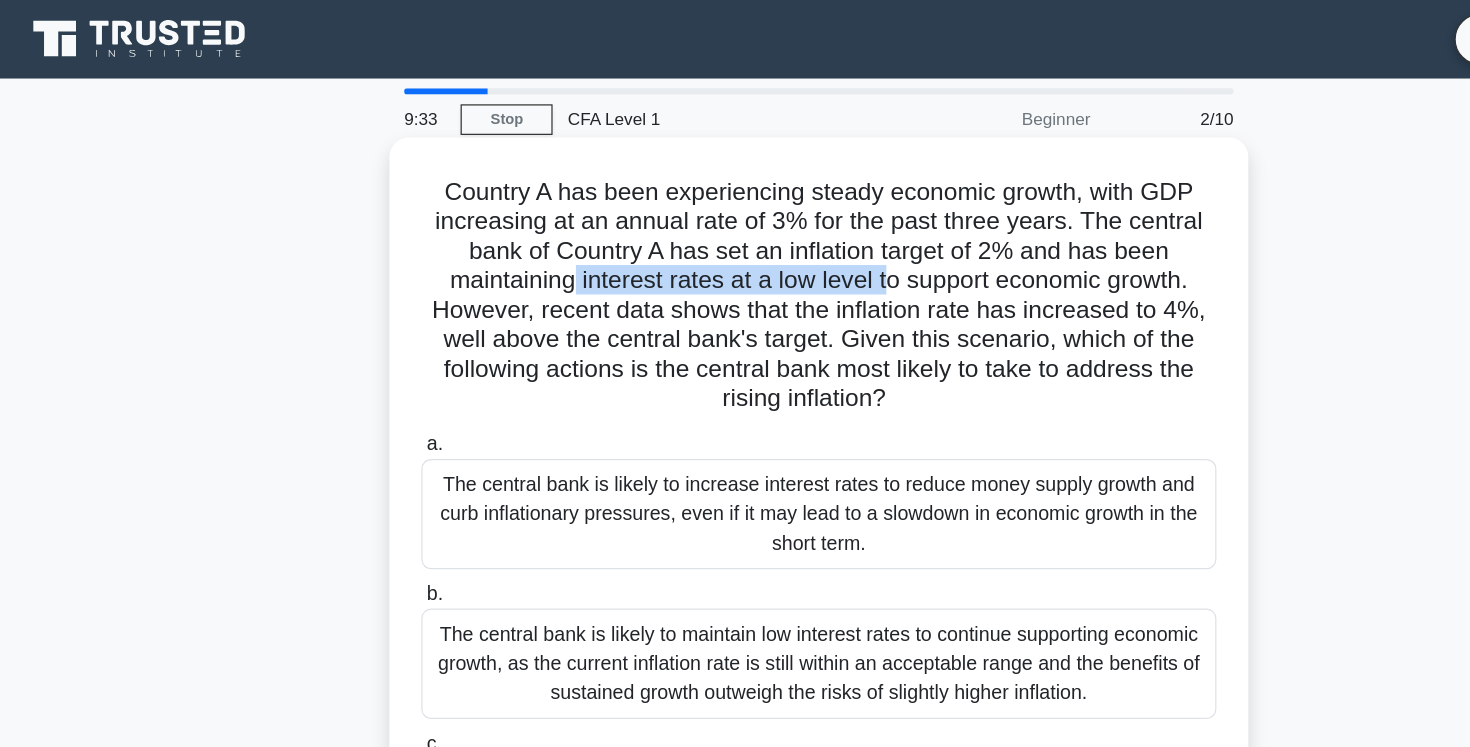 drag, startPoint x: 536, startPoint y: 226, endPoint x: 789, endPoint y: 227, distance: 253.00198 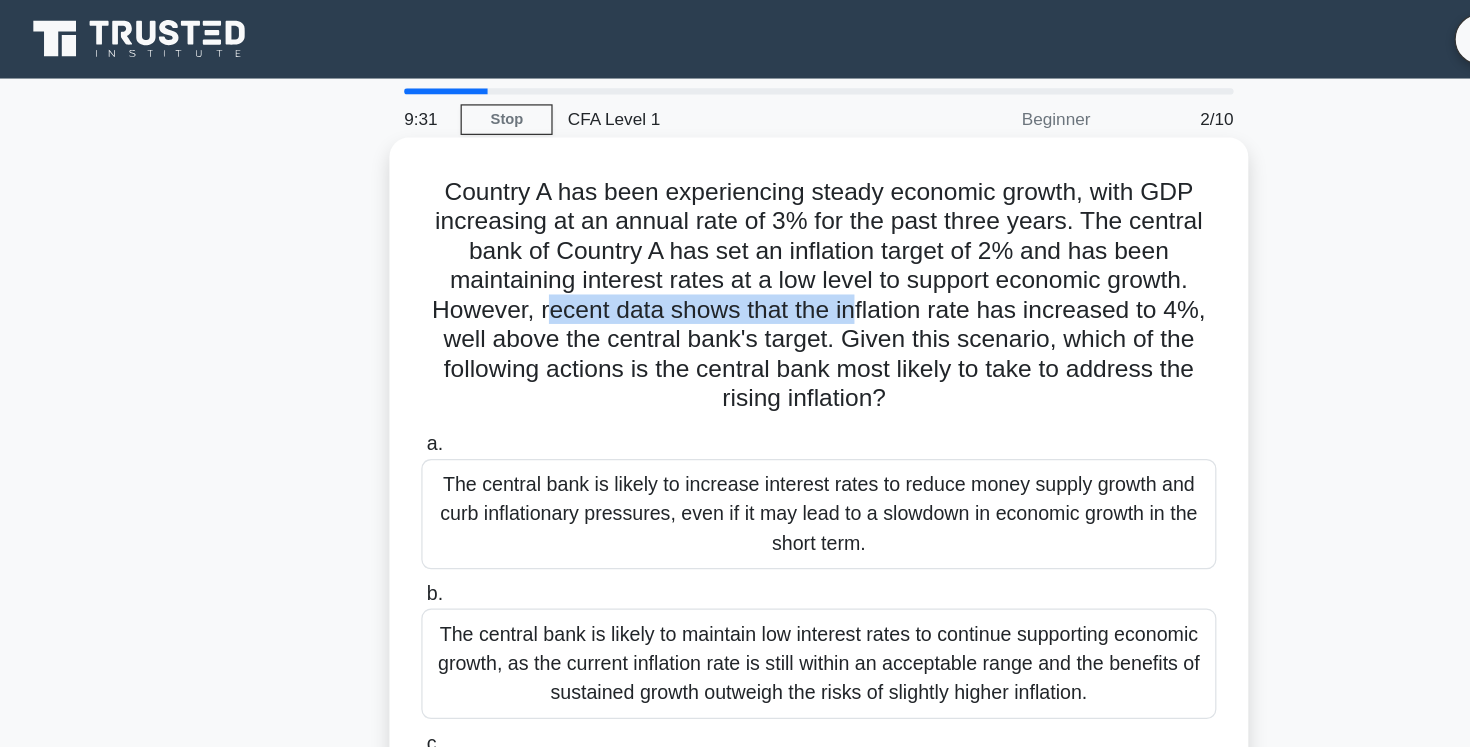 drag, startPoint x: 511, startPoint y: 249, endPoint x: 762, endPoint y: 250, distance: 251.002 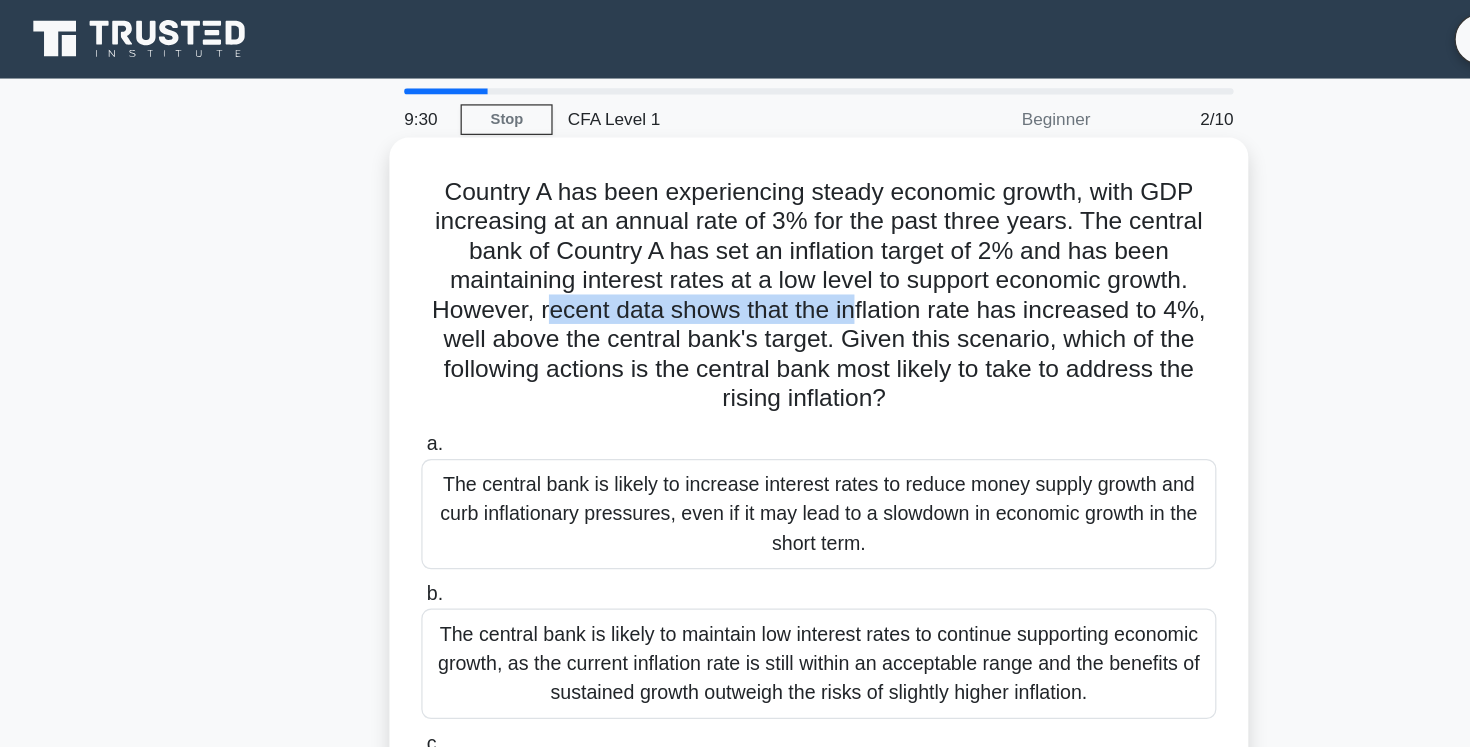 click on "Country A has been experiencing steady economic growth, with GDP increasing at an annual rate of 3% for the past three years. The central bank of Country A has set an inflation target of 2% and has been maintaining interest rates at a low level to support economic growth. However, recent data shows that the inflation rate has increased to 4%, well above the central bank's target. Given this scenario, which of the following actions is the central bank most likely to take to address the rising inflation?
.spinner_0XTQ{transform-origin:center;animation:spinner_y6GP .75s linear infinite}@keyframes spinner_y6GP{100%{transform:rotate(360deg)}}" at bounding box center [735, 241] 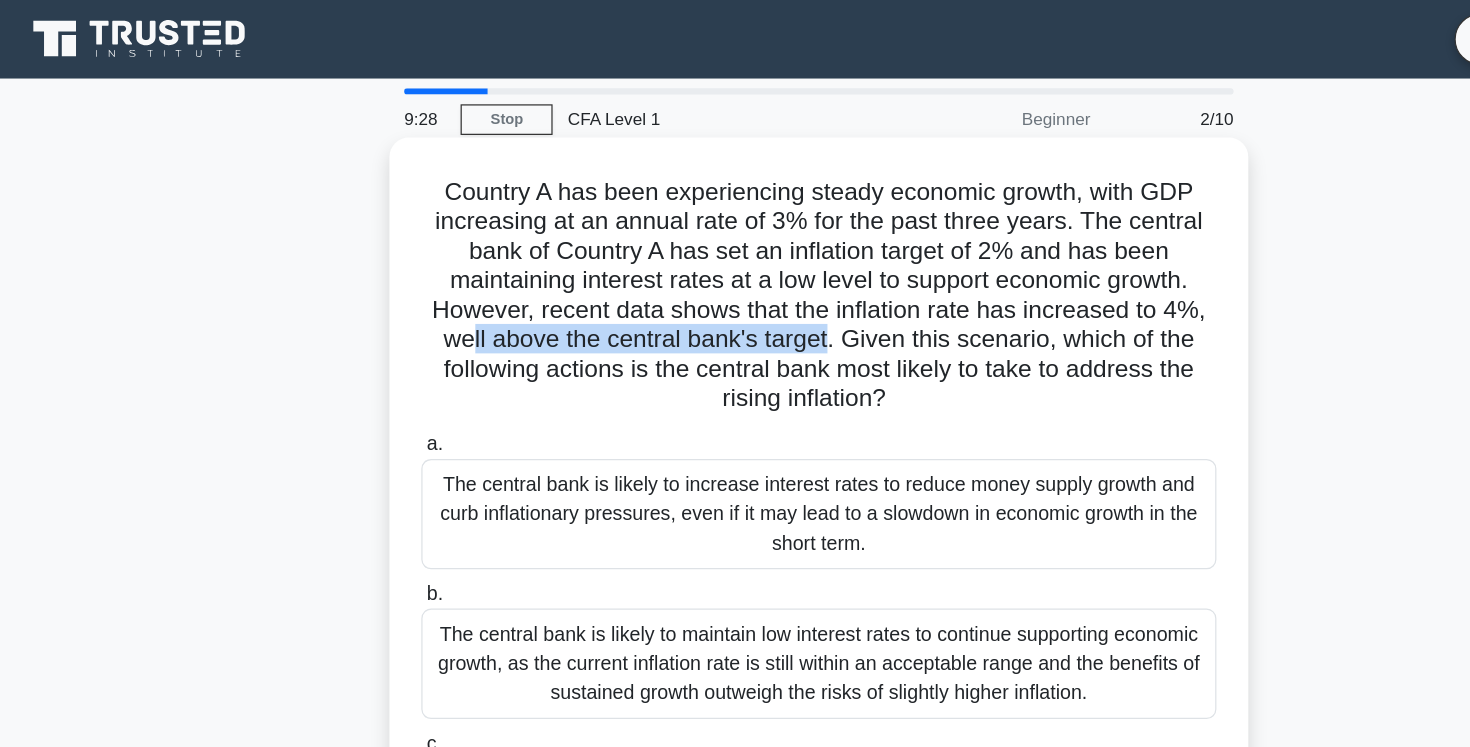 drag, startPoint x: 448, startPoint y: 279, endPoint x: 742, endPoint y: 282, distance: 294.01532 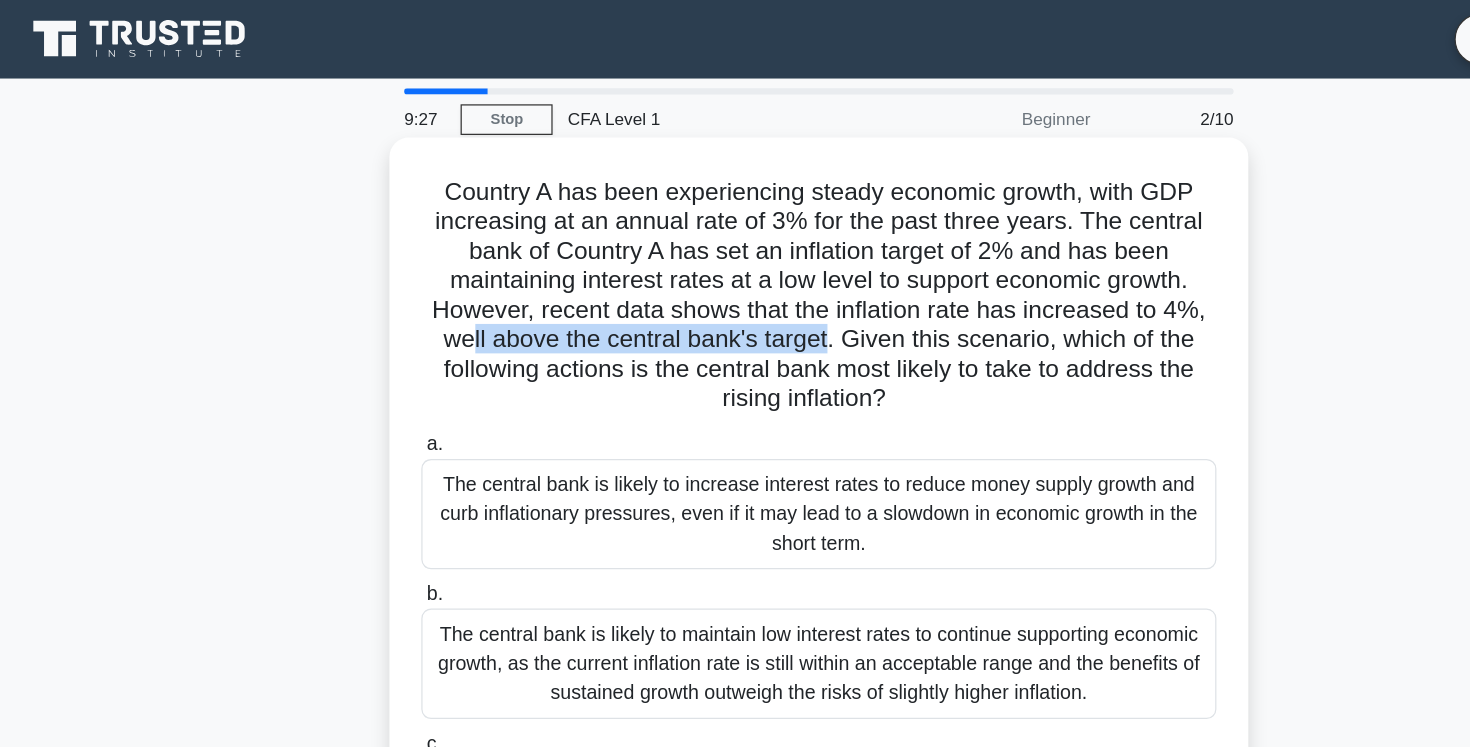 click on "Country A has been experiencing steady economic growth, with GDP increasing at an annual rate of 3% for the past three years. The central bank of Country A has set an inflation target of 2% and has been maintaining interest rates at a low level to support economic growth. However, recent data shows that the inflation rate has increased to 4%, well above the central bank's target. Given this scenario, which of the following actions is the central bank most likely to take to address the rising inflation?
.spinner_0XTQ{transform-origin:center;animation:spinner_y6GP .75s linear infinite}@keyframes spinner_y6GP{100%{transform:rotate(360deg)}}" at bounding box center [735, 241] 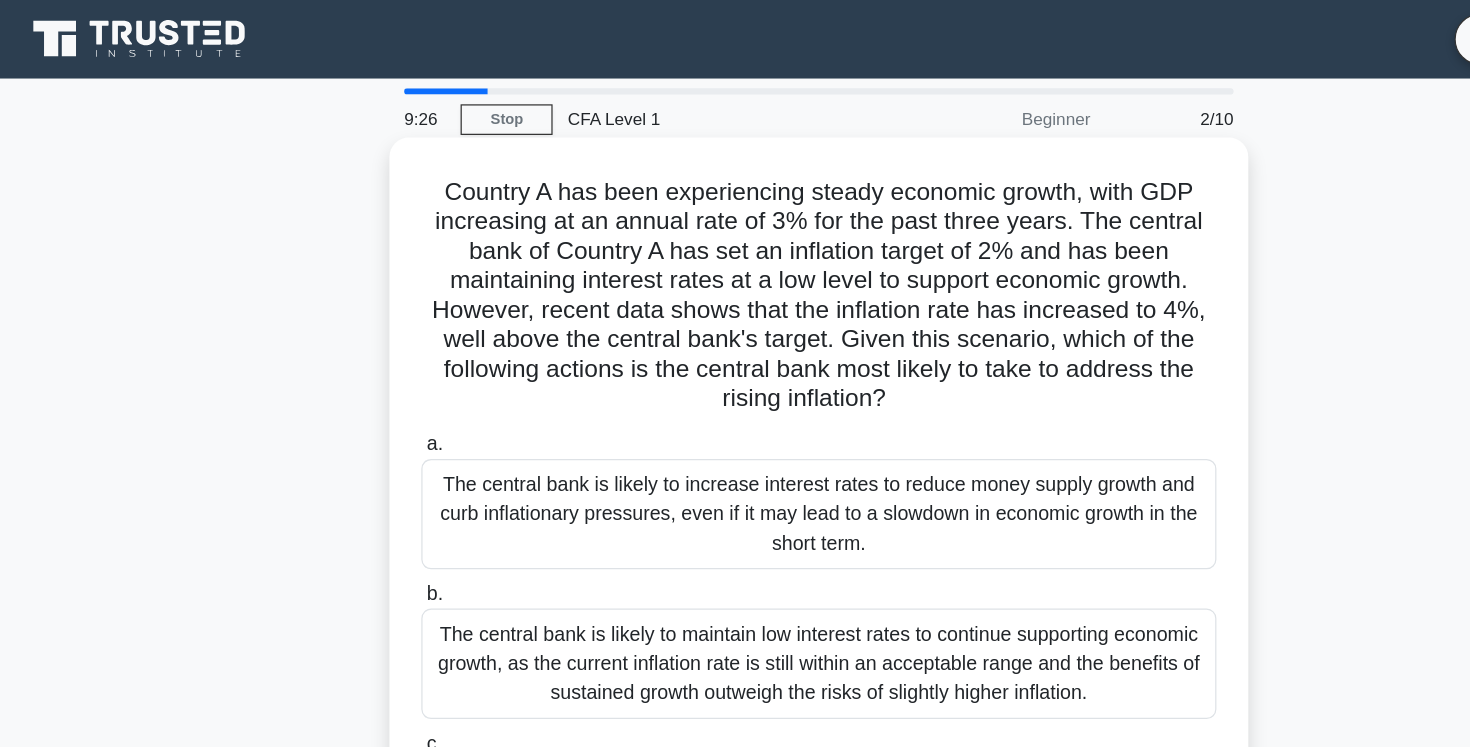 drag, startPoint x: 739, startPoint y: 282, endPoint x: 964, endPoint y: 281, distance: 225.00223 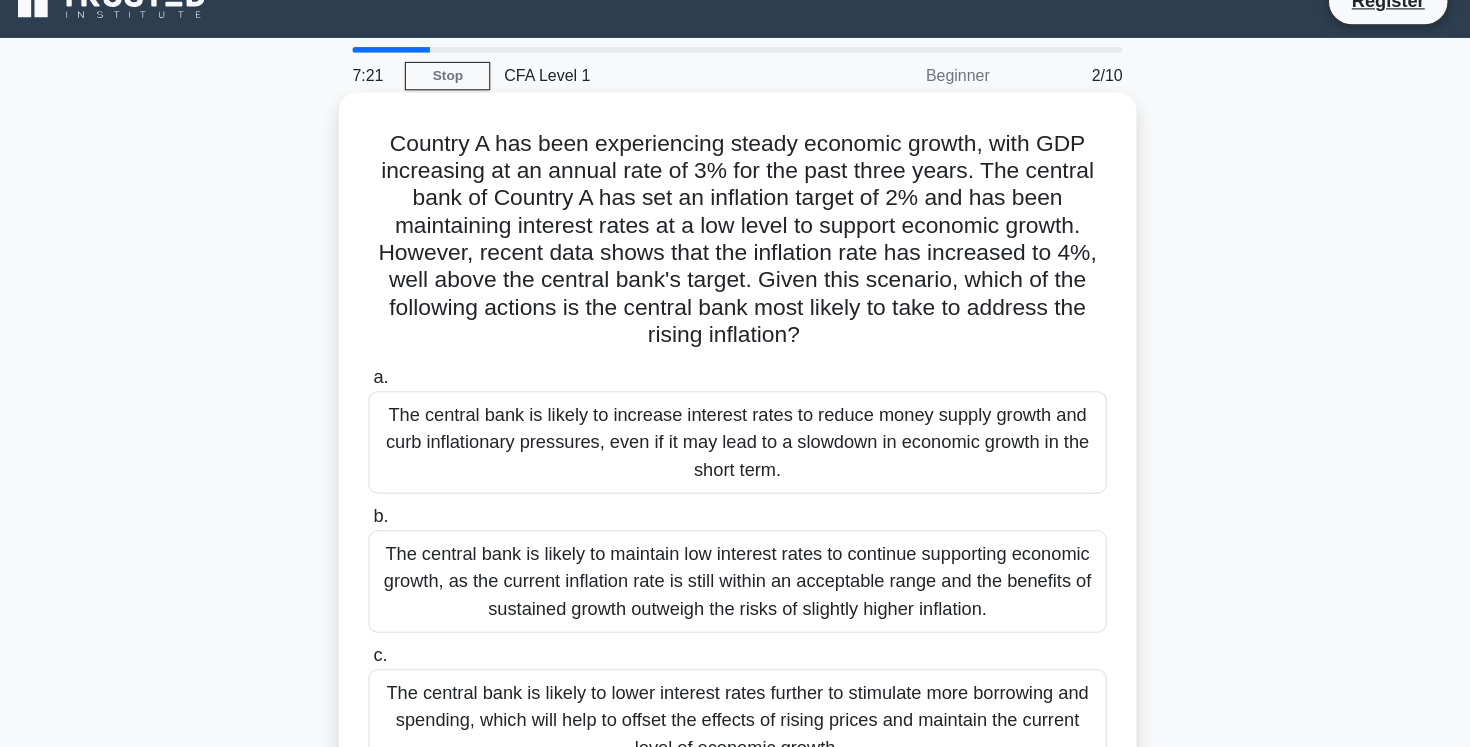 click on "The central bank is likely to increase interest rates to reduce money supply growth and curb inflationary pressures, even if it may lead to a slowdown in economic growth in the short term." at bounding box center (735, 419) 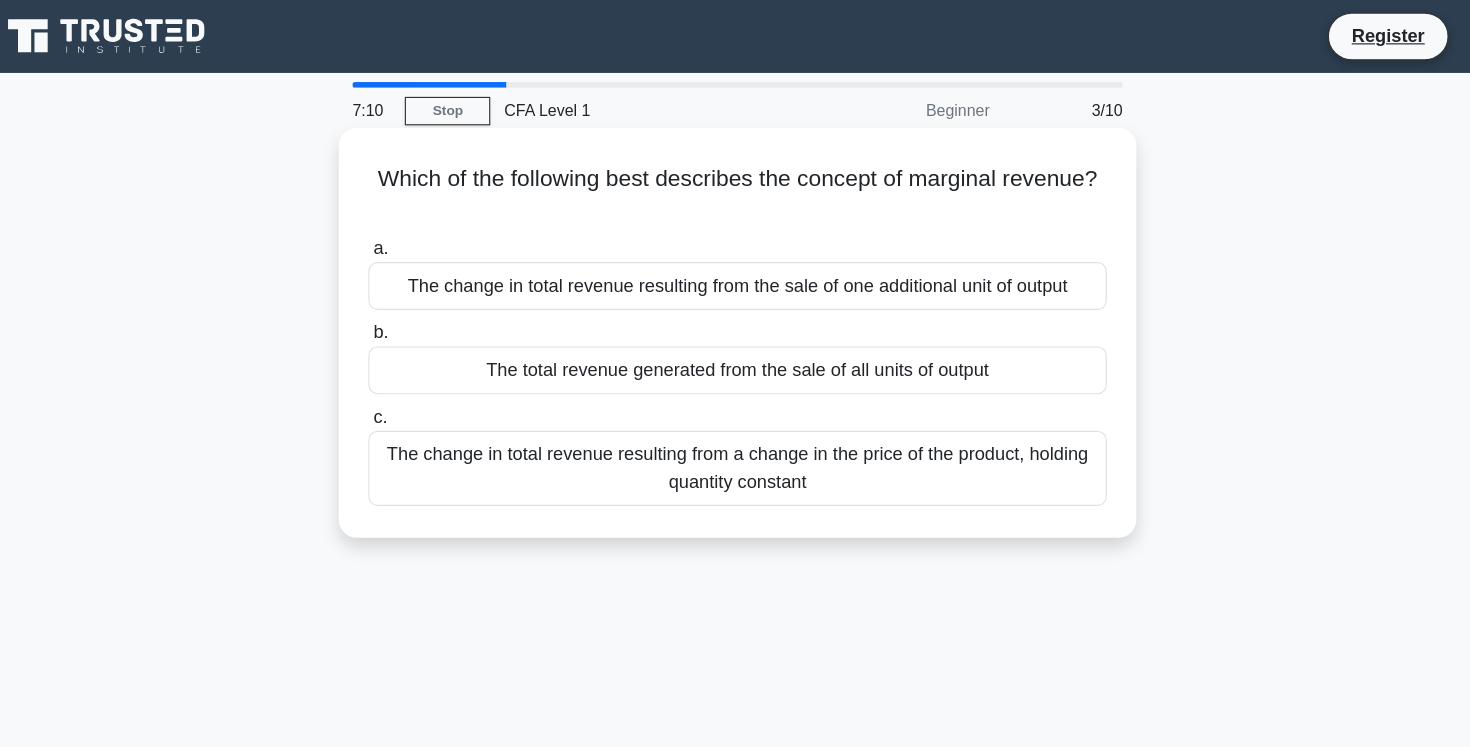 click on "The change in total revenue resulting from the sale of one additional unit of output" at bounding box center [735, 251] 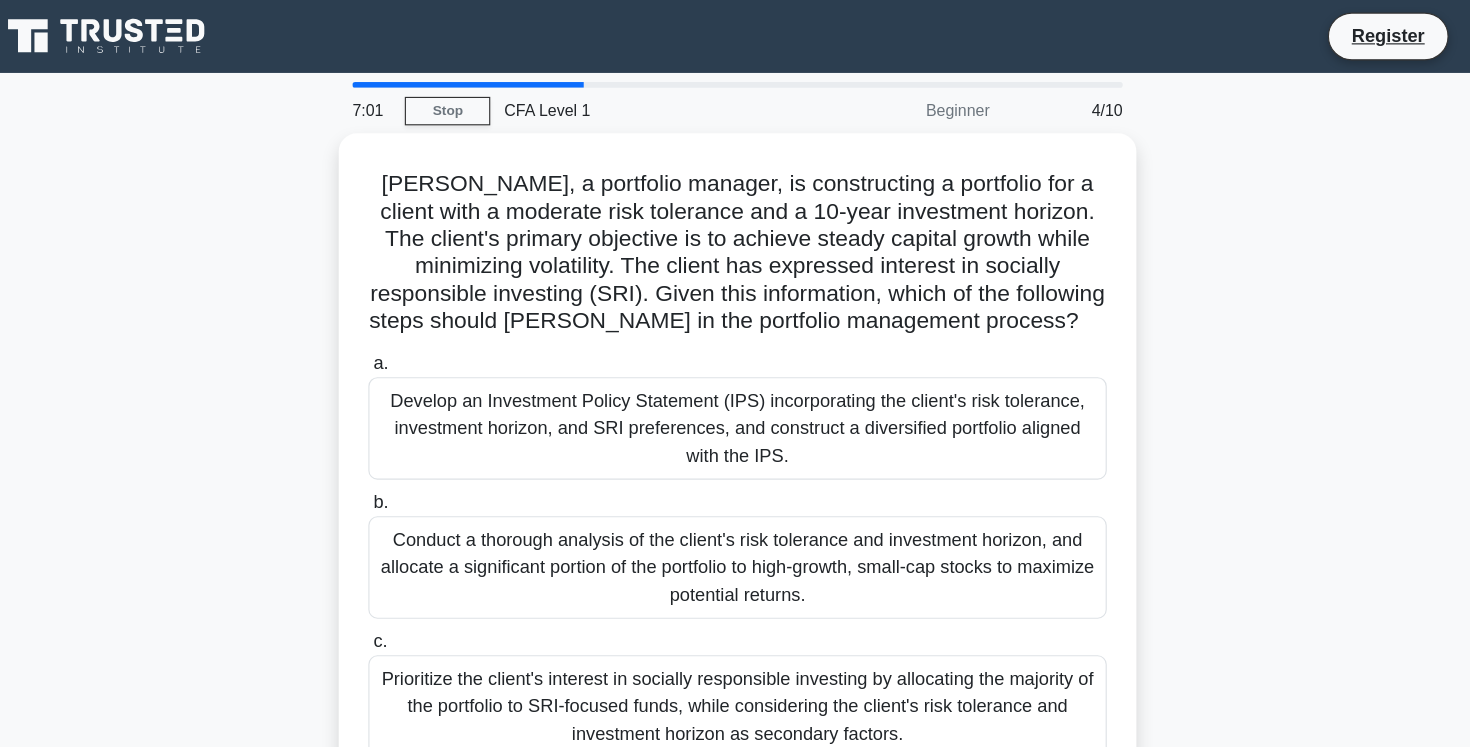 click on "4/10" at bounding box center [1026, 97] 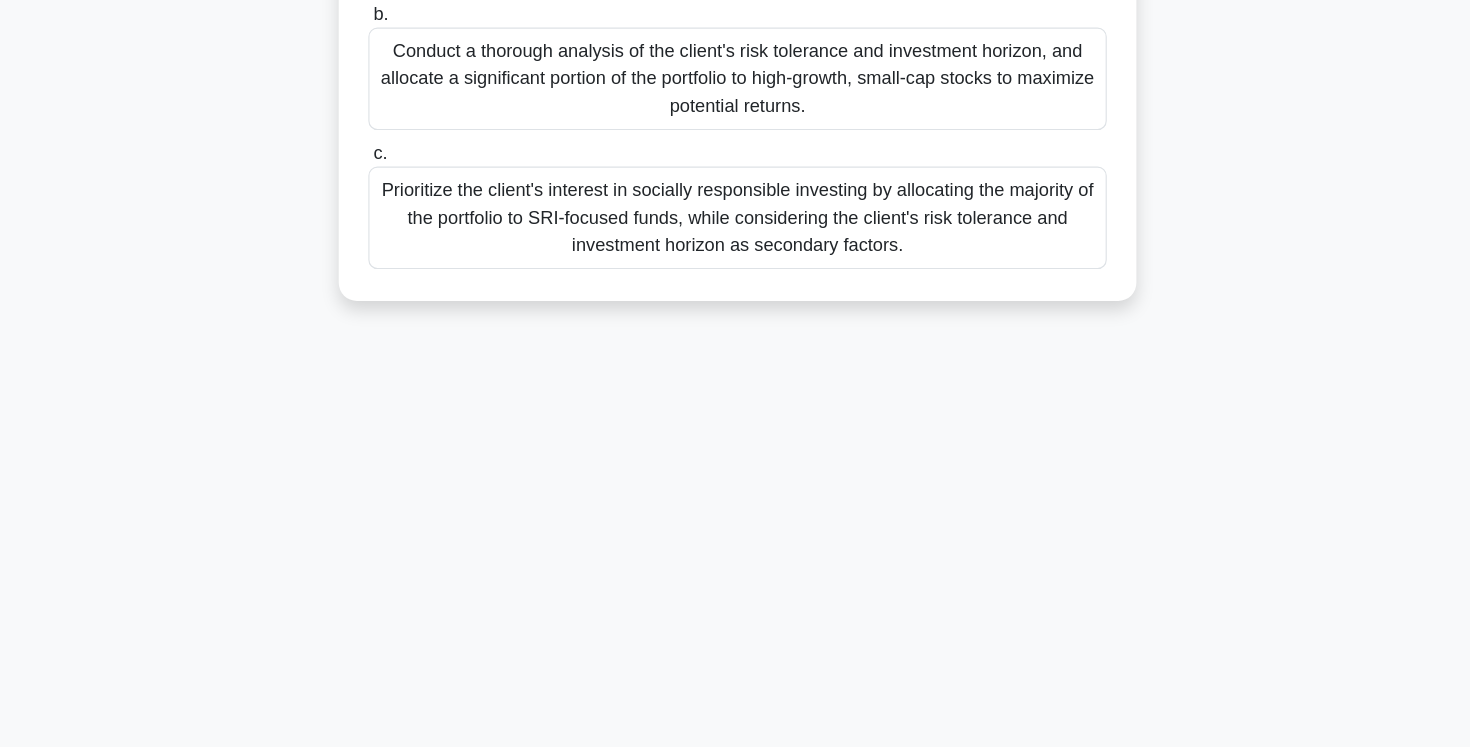 scroll, scrollTop: 0, scrollLeft: 0, axis: both 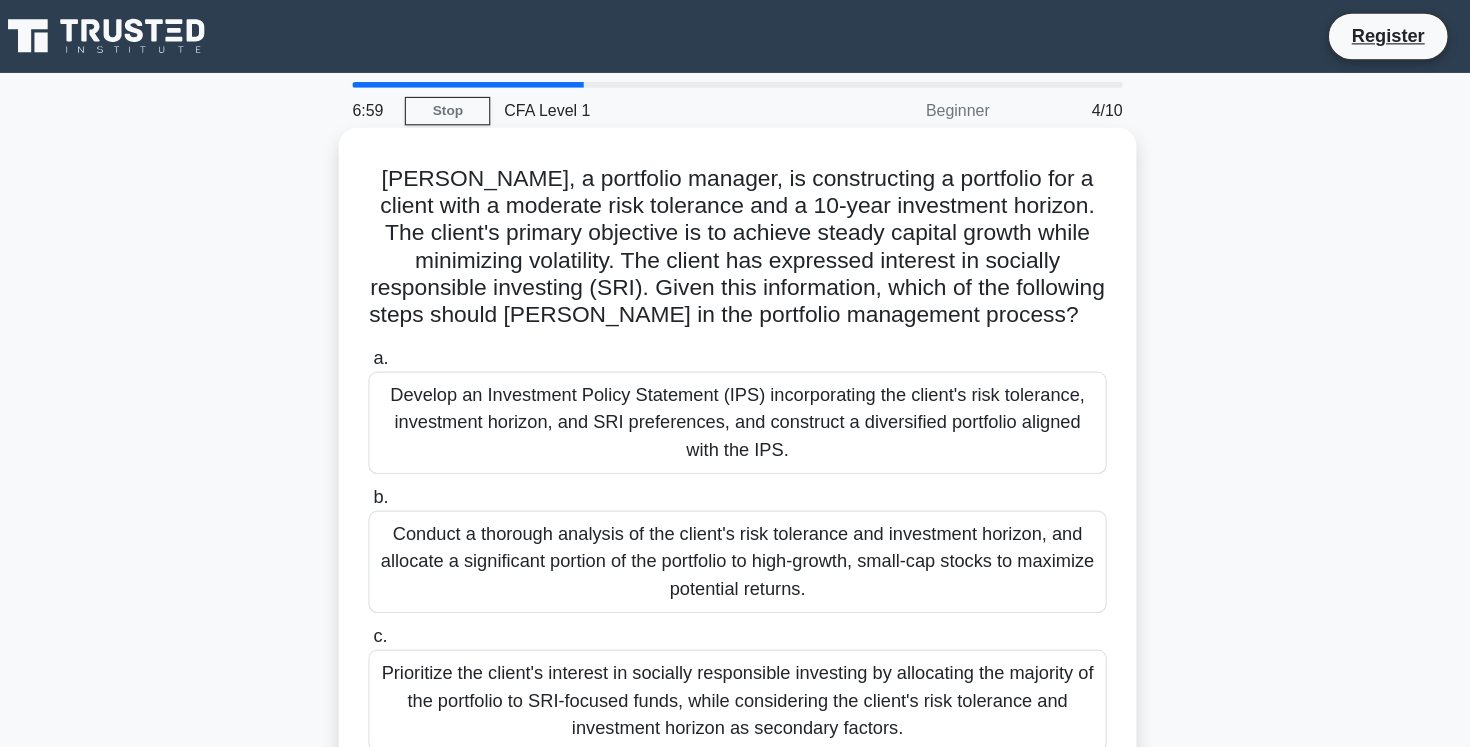 click on "Conduct a thorough analysis of the client's risk tolerance and investment horizon, and allocate a significant portion of the portfolio to high-growth, small-cap stocks to maximize potential returns." at bounding box center (735, 493) 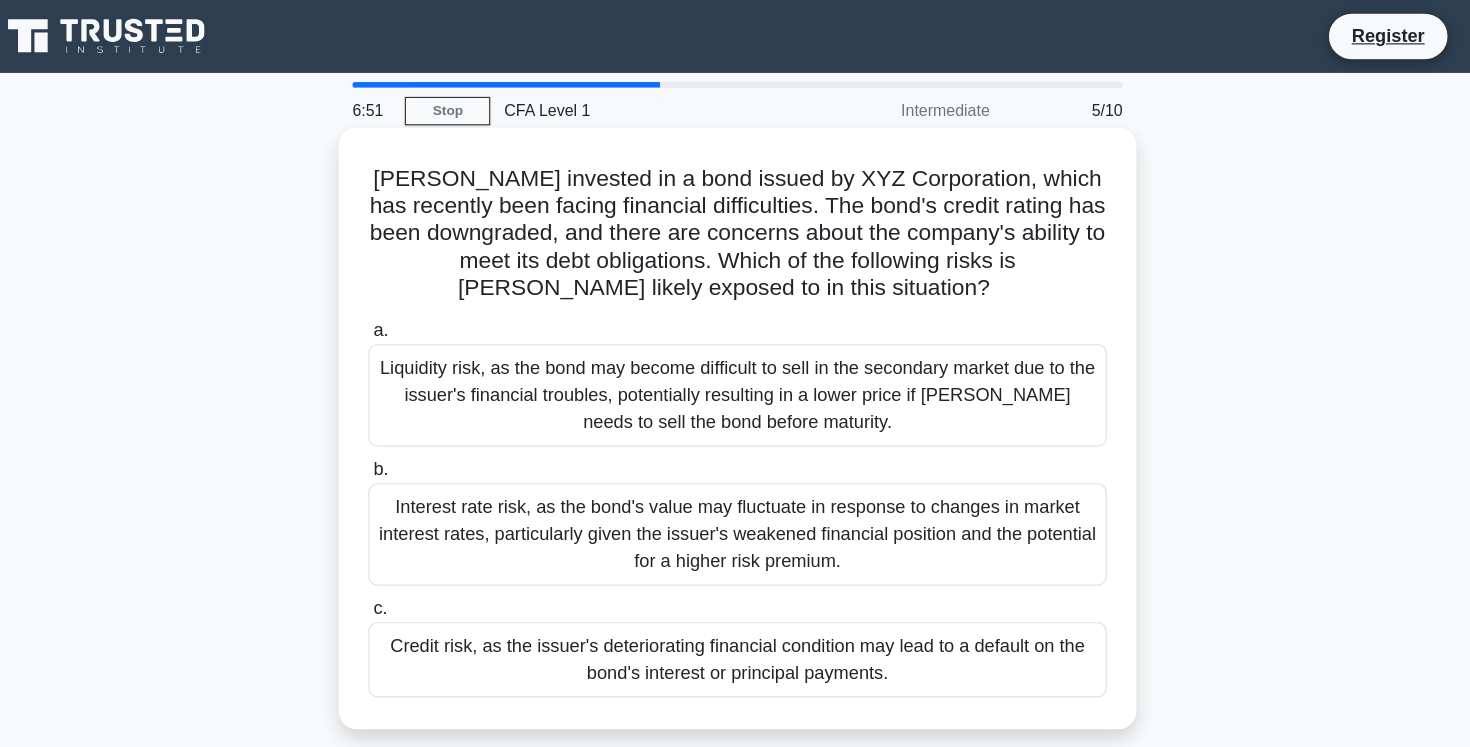 click on "Liquidity risk, as the bond may become difficult to sell in the secondary market due to the issuer's financial troubles, potentially resulting in a lower price if John needs to sell the bond before maturity." at bounding box center (735, 347) 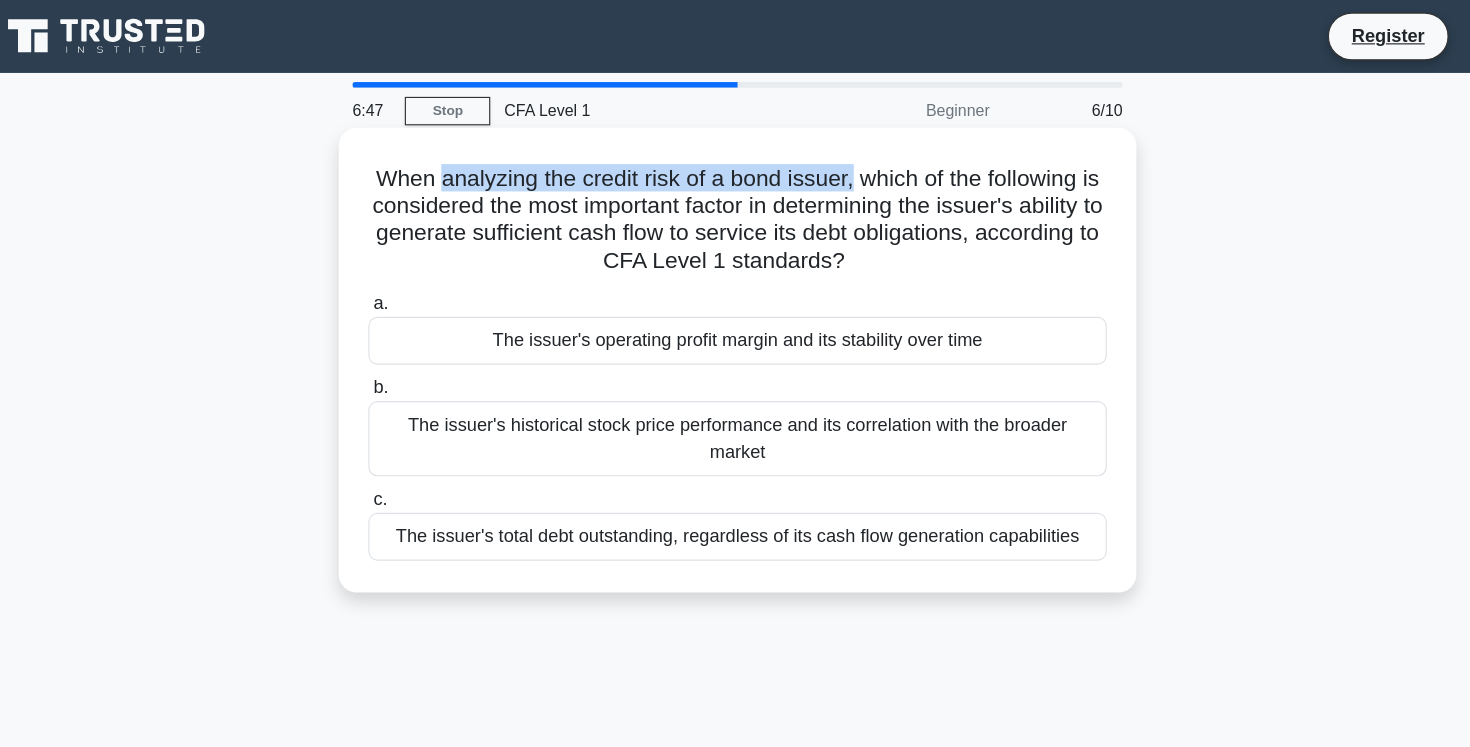 drag, startPoint x: 478, startPoint y: 159, endPoint x: 831, endPoint y: 148, distance: 353.17136 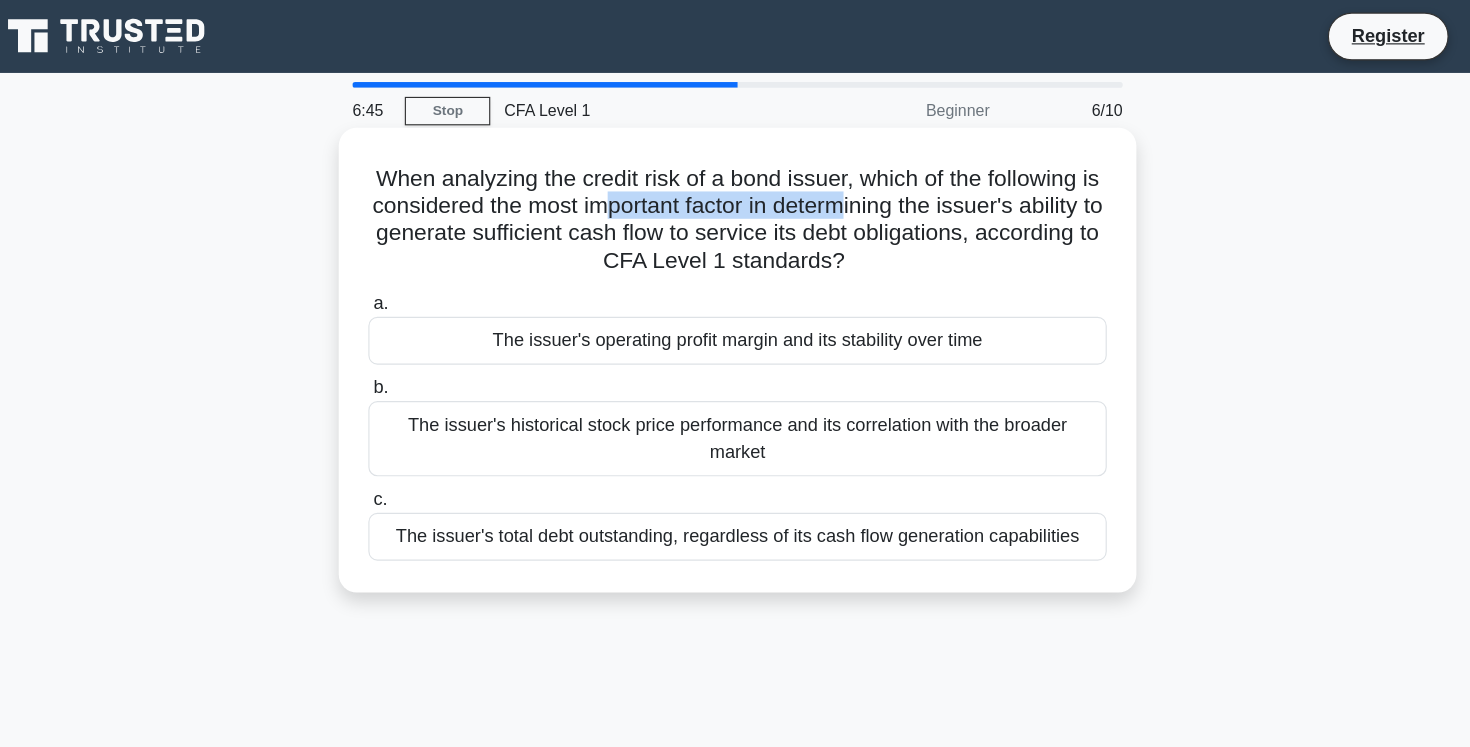 drag, startPoint x: 620, startPoint y: 184, endPoint x: 830, endPoint y: 185, distance: 210.00238 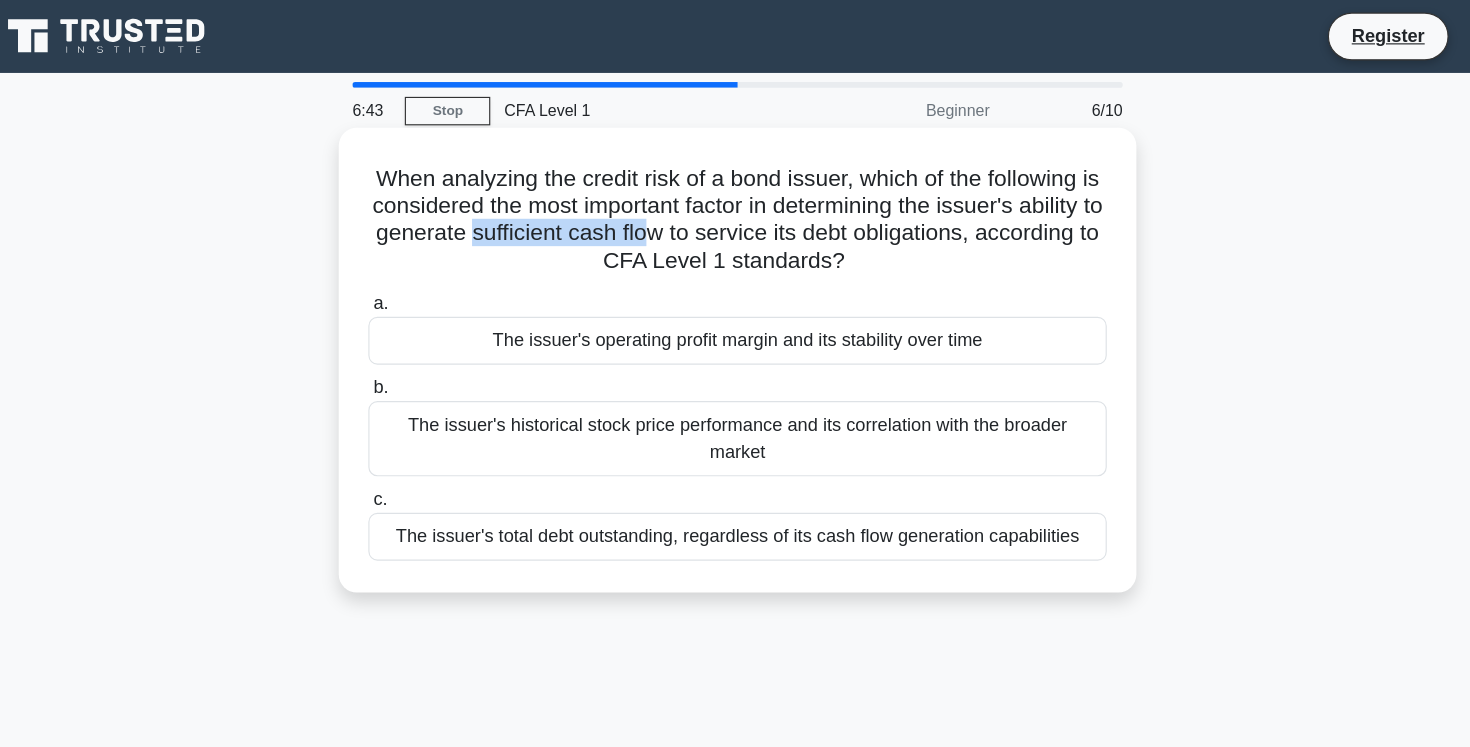 drag, startPoint x: 498, startPoint y: 206, endPoint x: 654, endPoint y: 210, distance: 156.05127 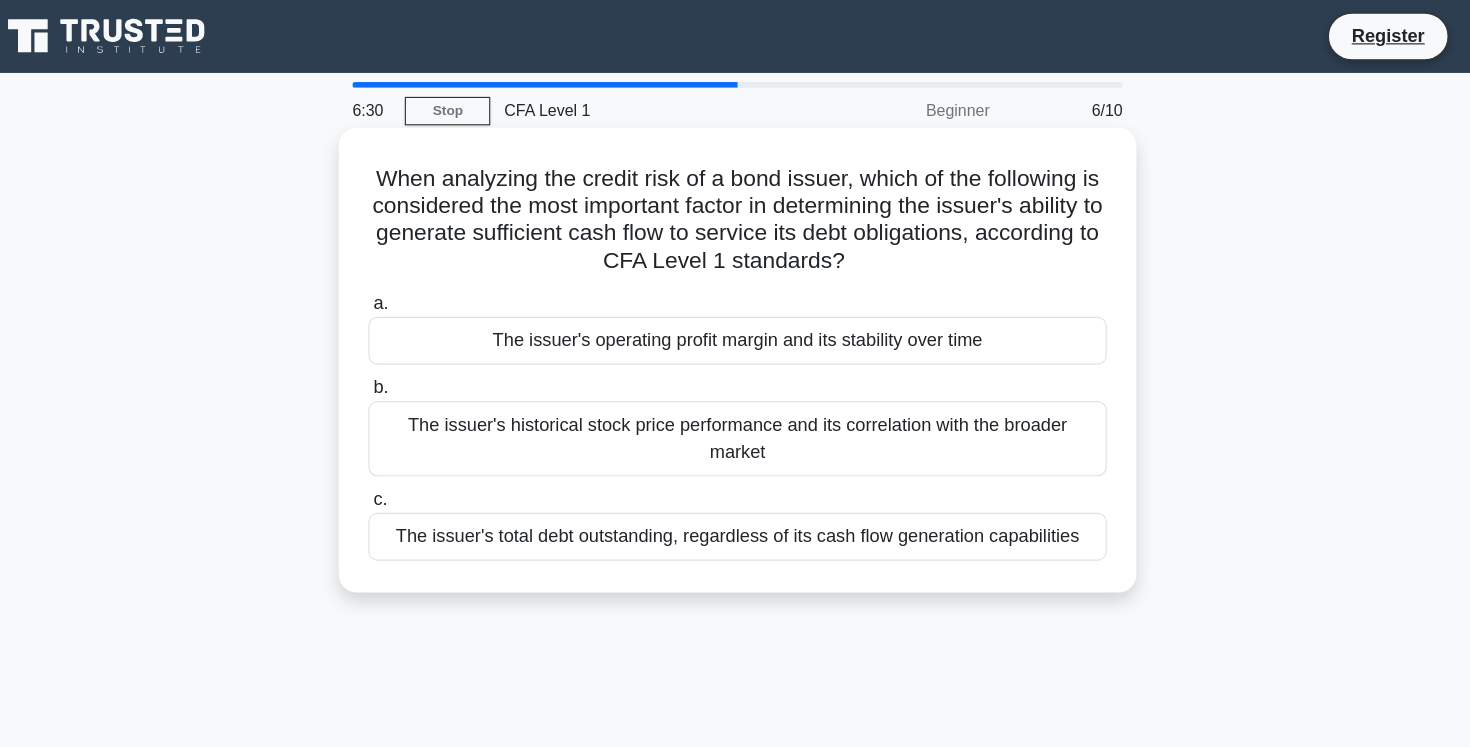 click on "The issuer's operating profit margin and its stability over time" at bounding box center [735, 299] 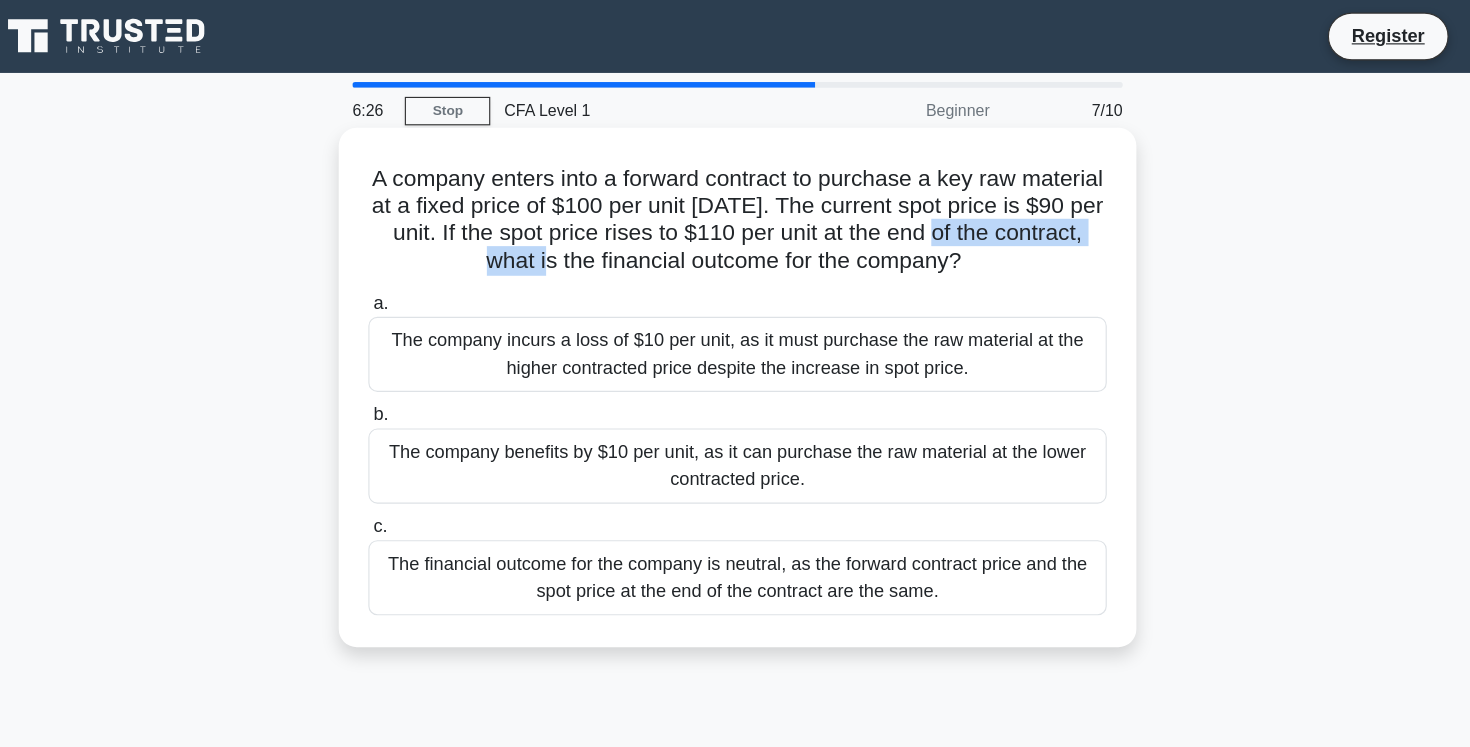 drag, startPoint x: 565, startPoint y: 217, endPoint x: 943, endPoint y: 213, distance: 378.02115 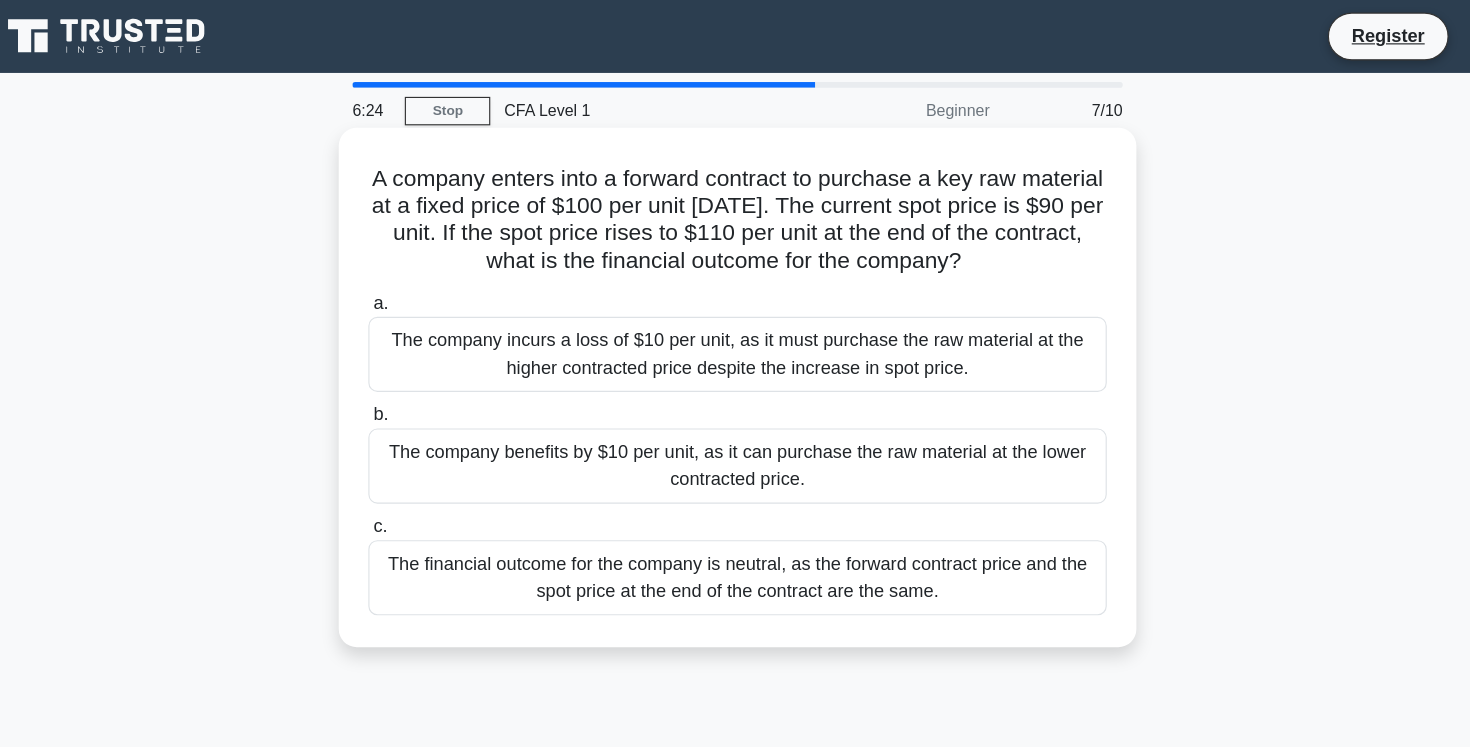 click on "A company enters into a forward contract to purchase a key raw material at a fixed price of $100 per unit in 6 months. The current spot price is $90 per unit. If the spot price rises to $110 per unit at the end of the contract, what is the financial outcome for the company?
.spinner_0XTQ{transform-origin:center;animation:spinner_y6GP .75s linear infinite}@keyframes spinner_y6GP{100%{transform:rotate(360deg)}}" at bounding box center [735, 193] 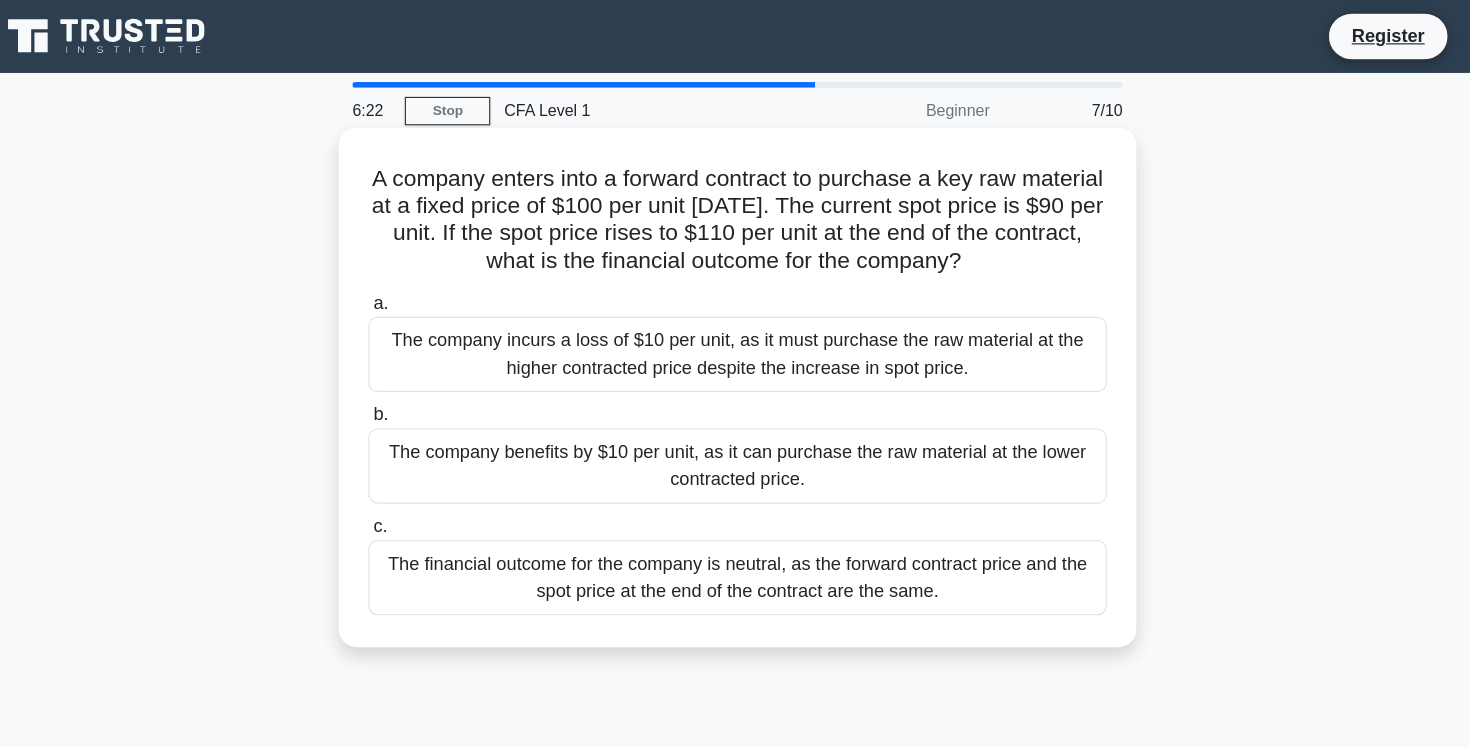 drag, startPoint x: 558, startPoint y: 232, endPoint x: 978, endPoint y: 235, distance: 420.0107 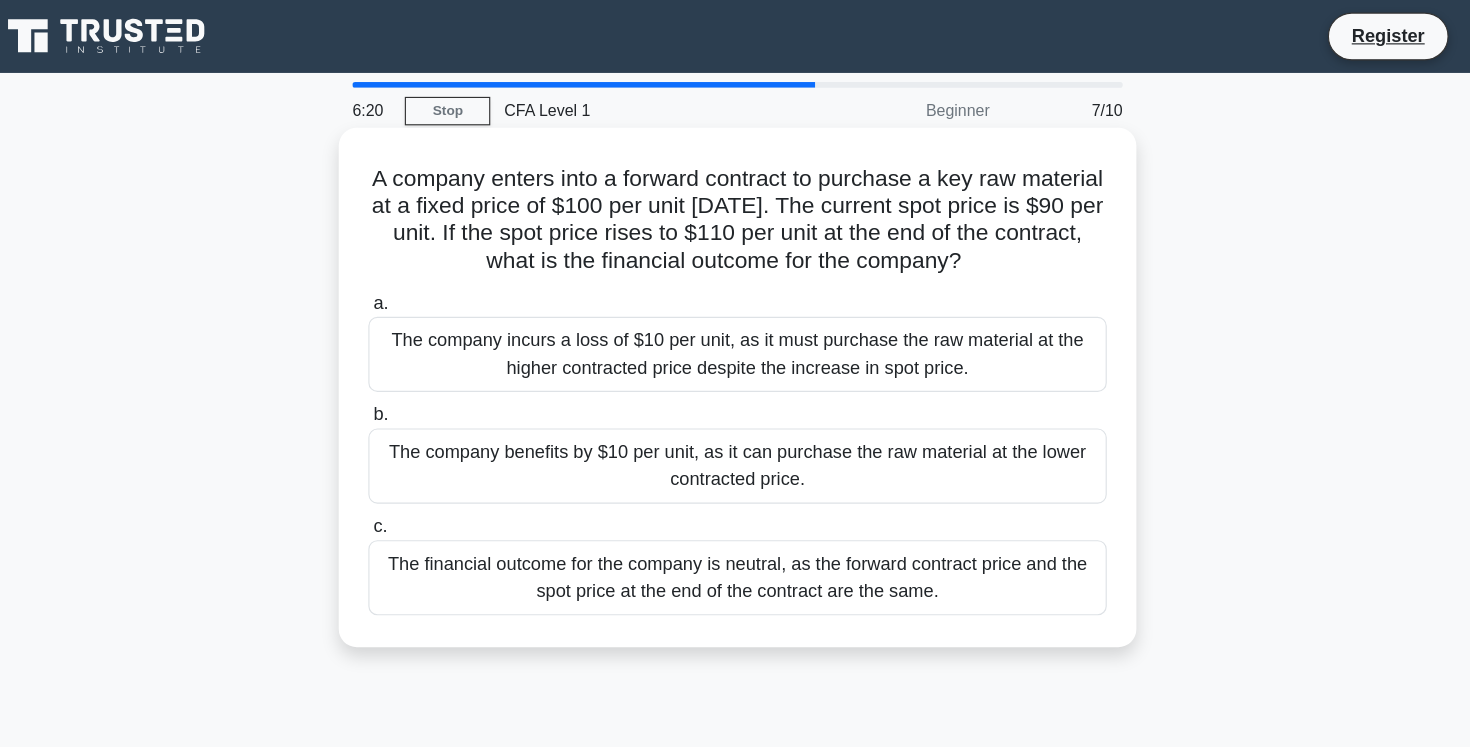 click on "The company incurs a loss of $10 per unit, as it must purchase the raw material at the higher contracted price despite the increase in spot price." at bounding box center (735, 311) 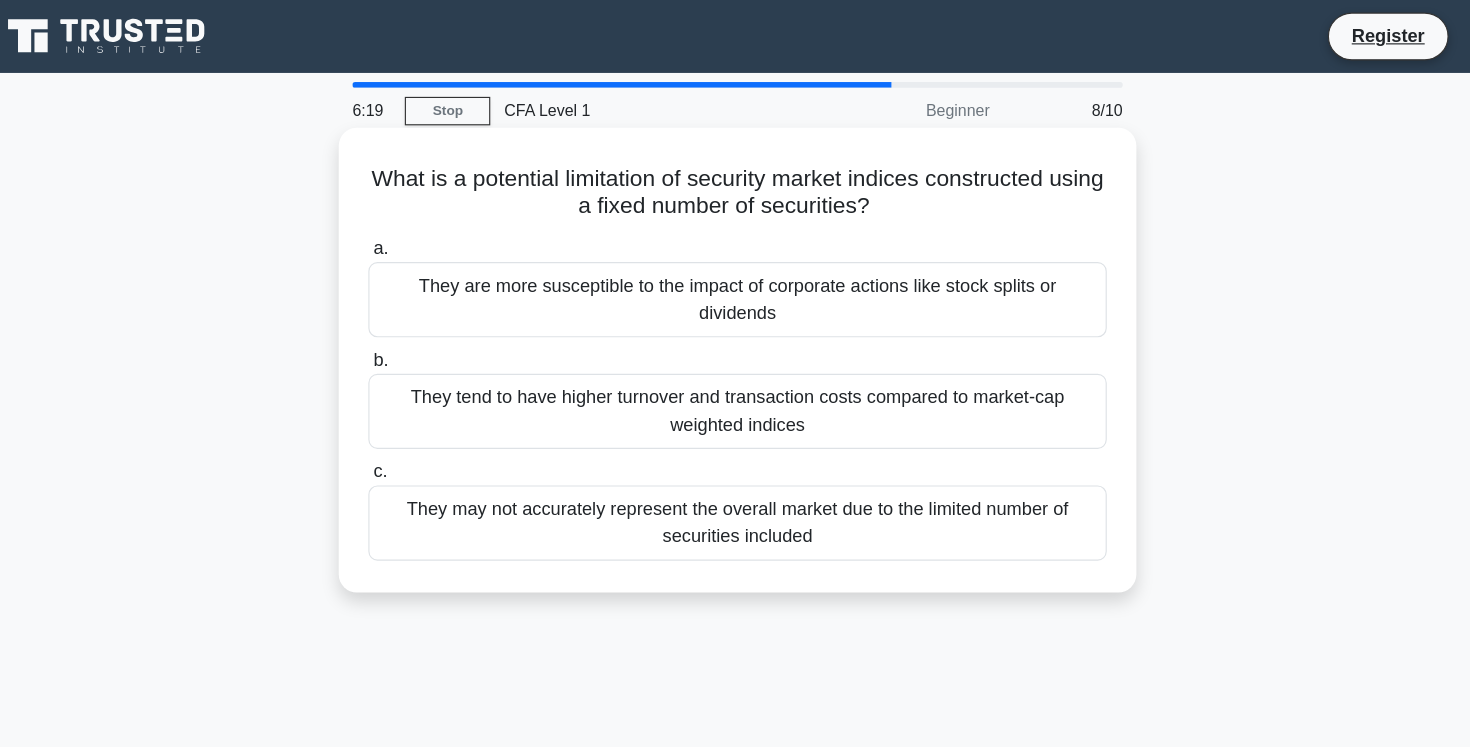 click on "c.
They may not accurately represent the overall market due to the limited number of securities included" at bounding box center [735, 447] 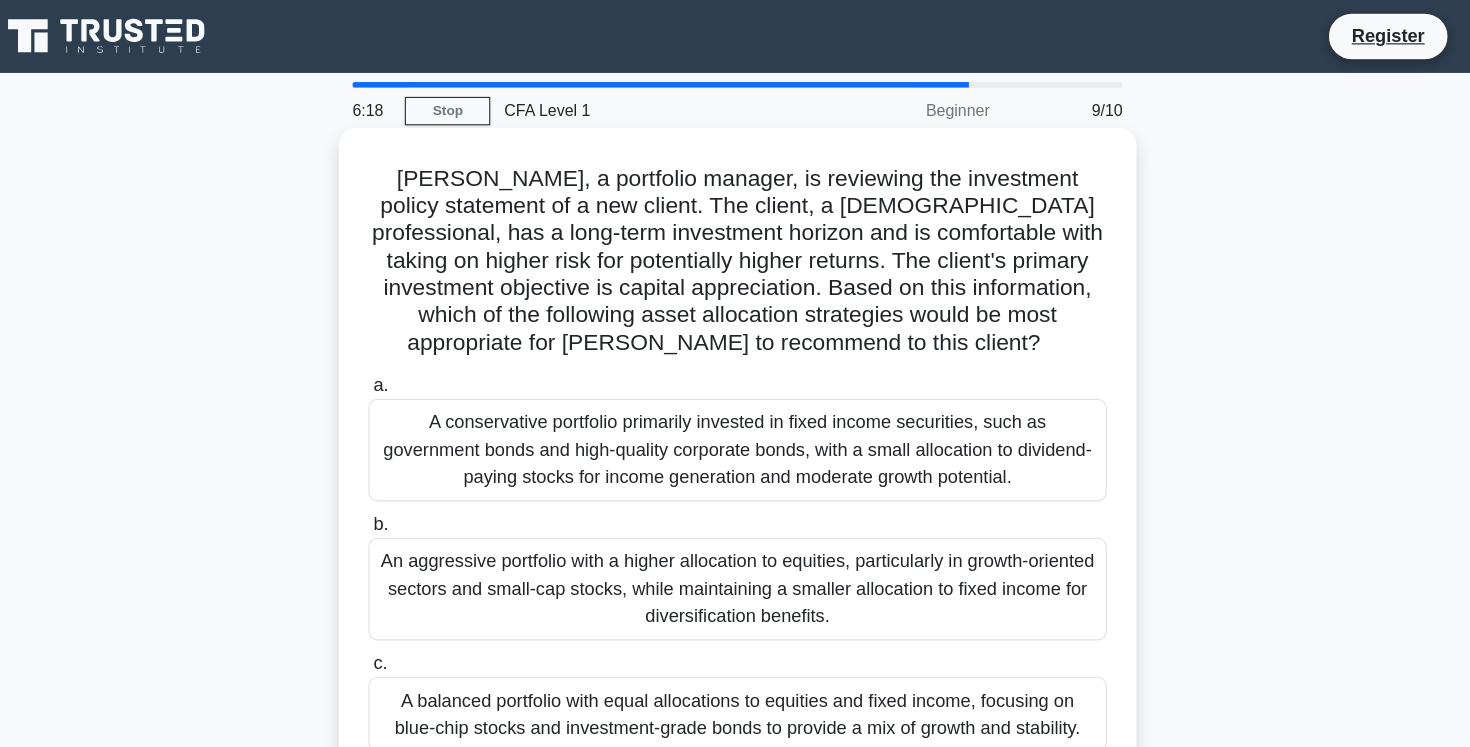 click on "A conservative portfolio primarily invested in fixed income securities, such as government bonds and high-quality corporate bonds, with a small allocation to dividend-paying stocks for income generation and moderate growth potential." at bounding box center (735, 395) 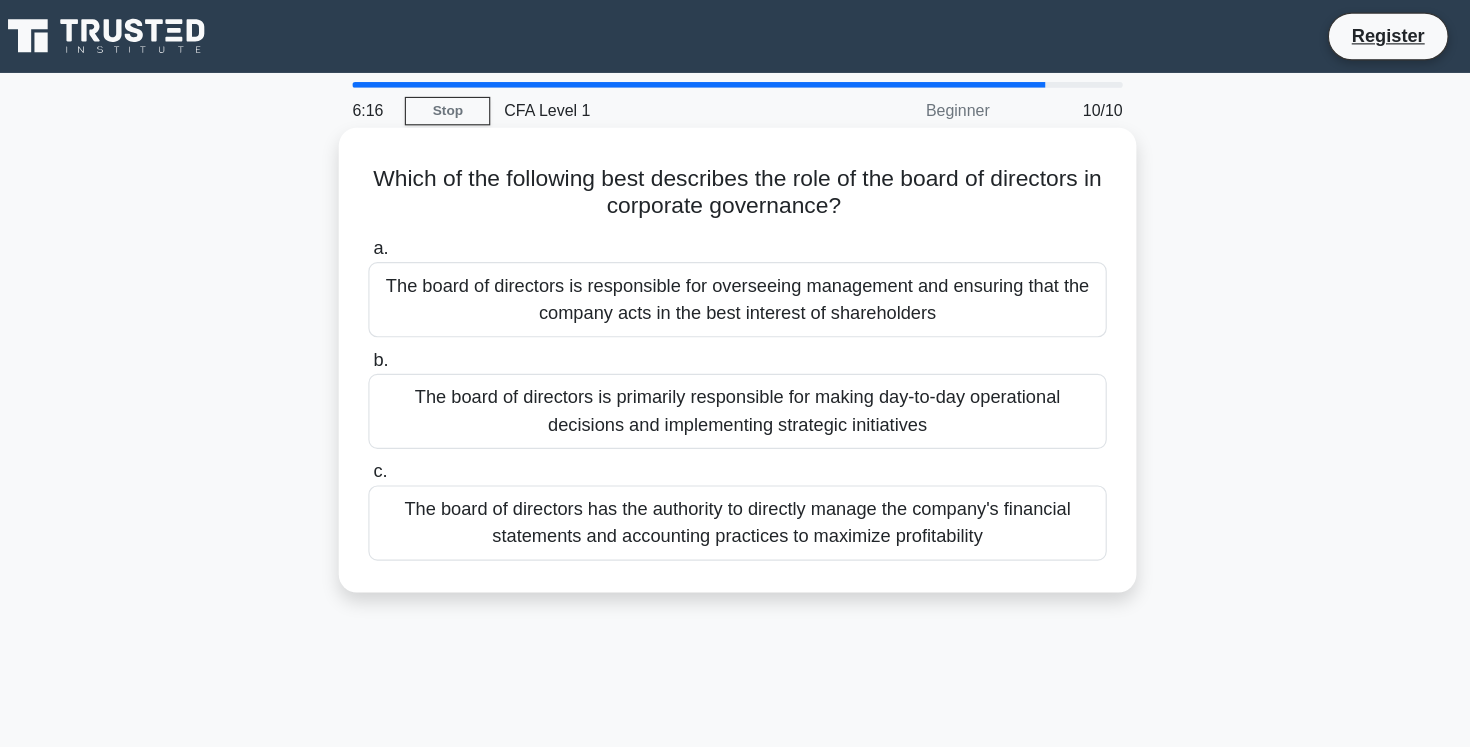 click on "The board of directors is primarily responsible for making day-to-day operational decisions and implementing strategic initiatives" at bounding box center [735, 361] 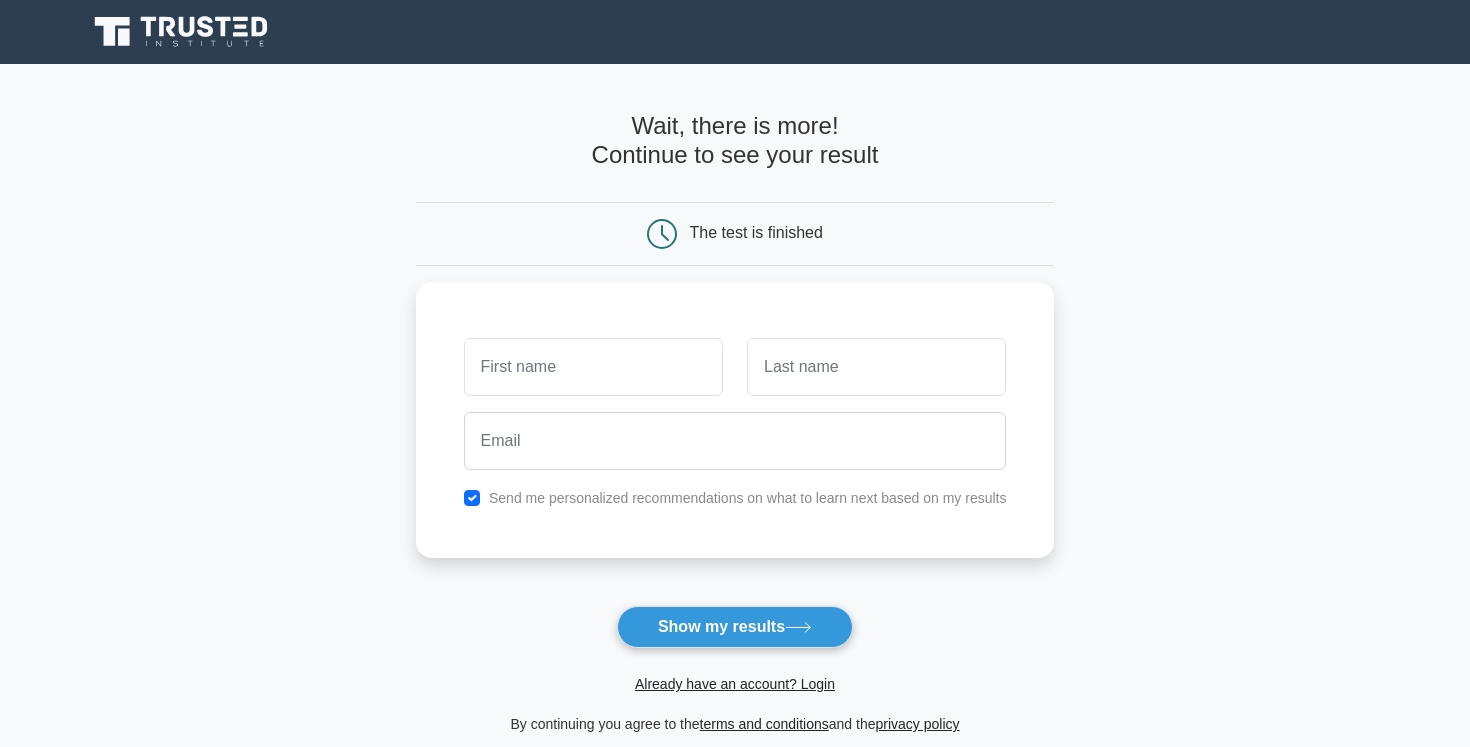 scroll, scrollTop: 32, scrollLeft: 0, axis: vertical 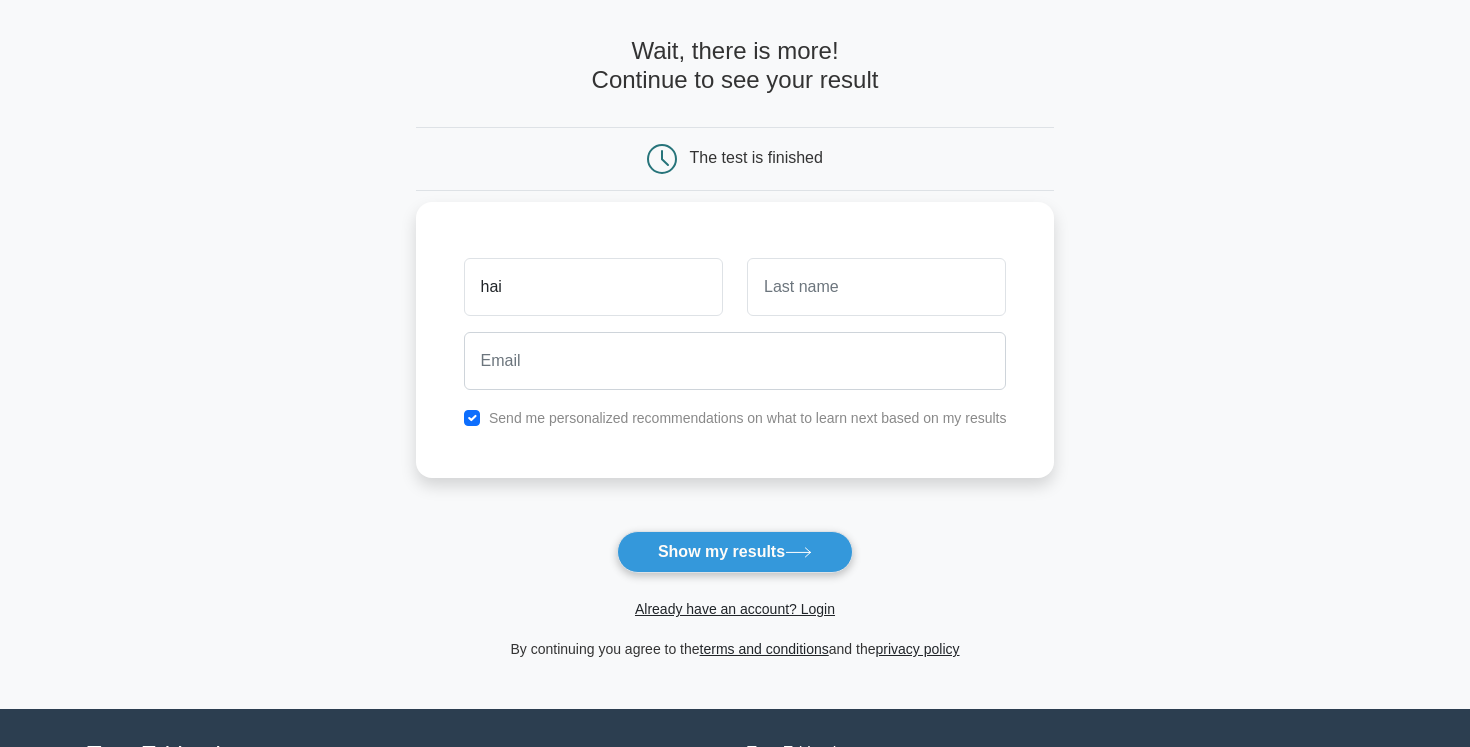 type on "hai" 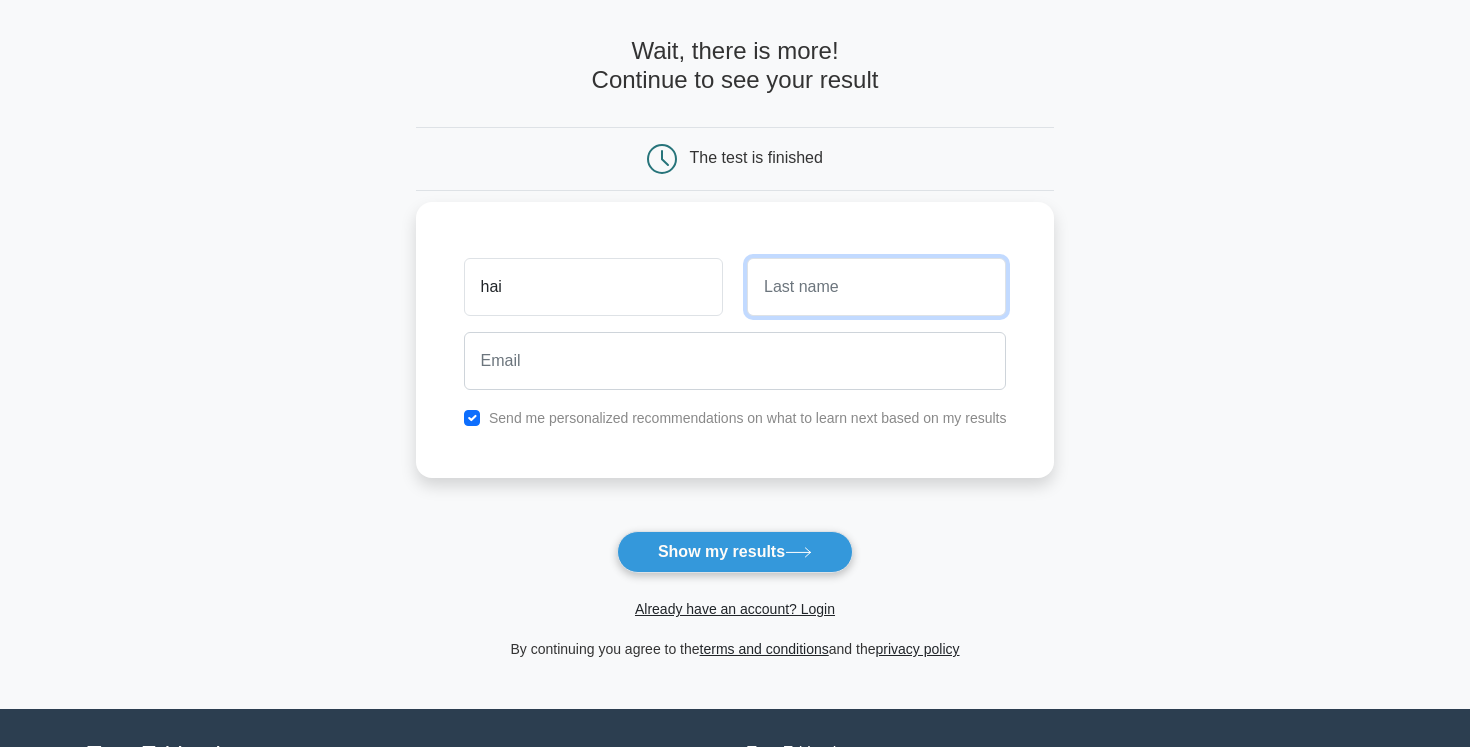 click at bounding box center [876, 287] 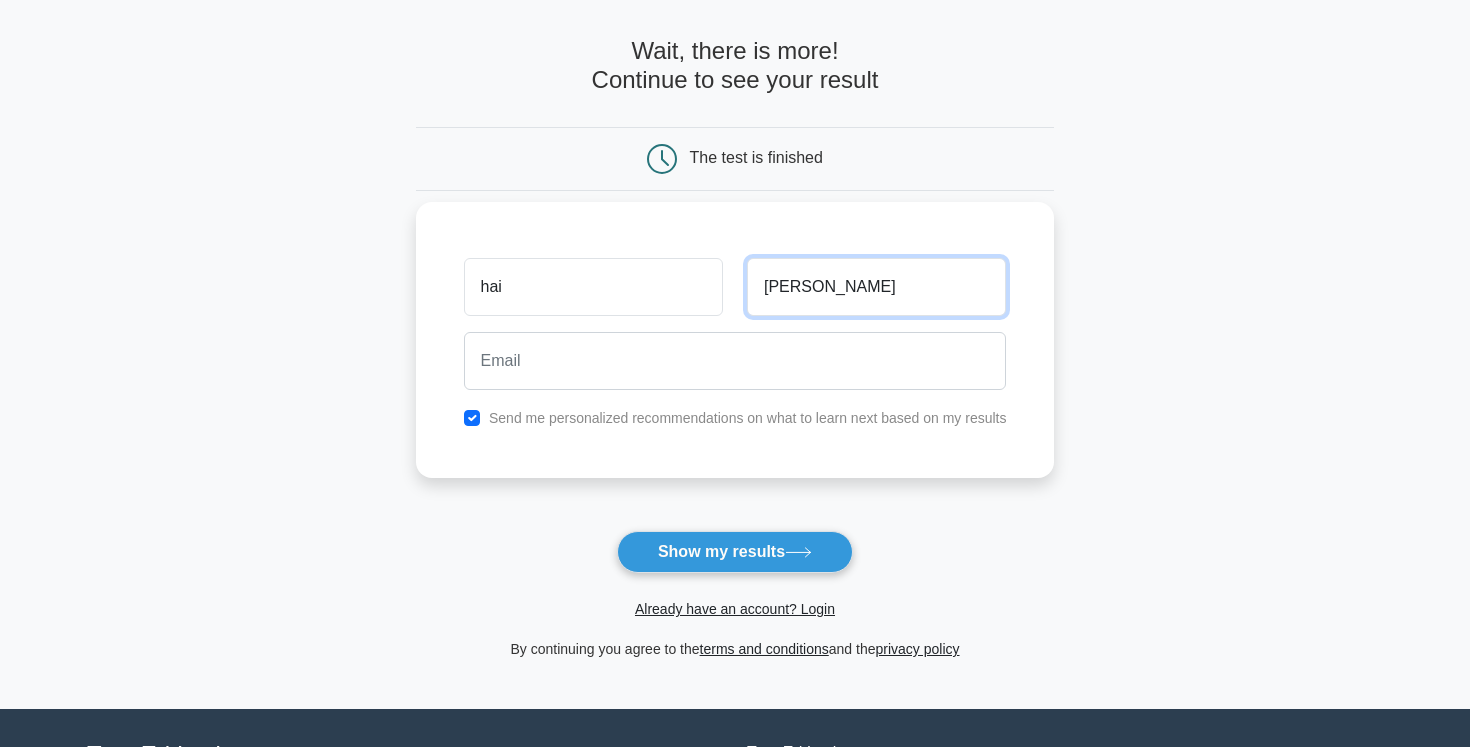 type on "truong" 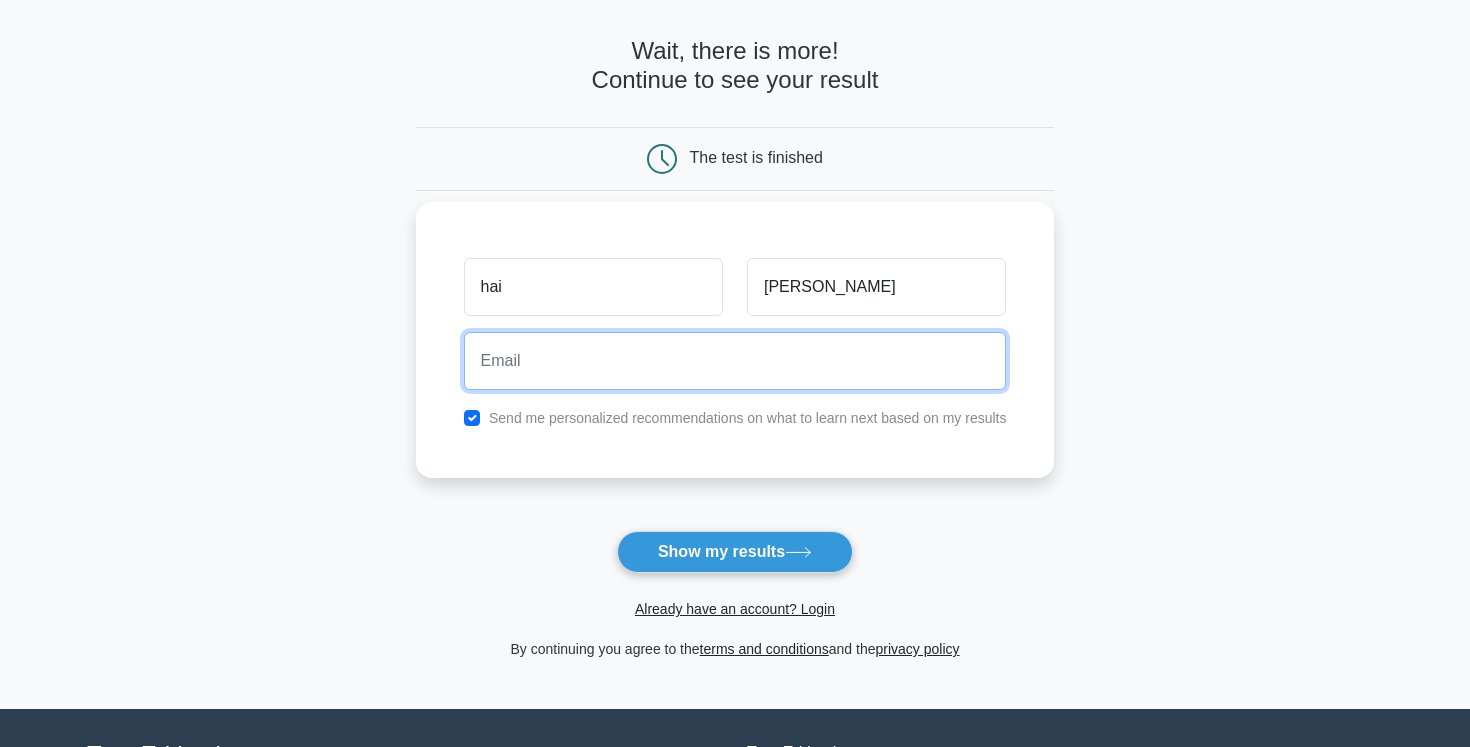 click at bounding box center (735, 361) 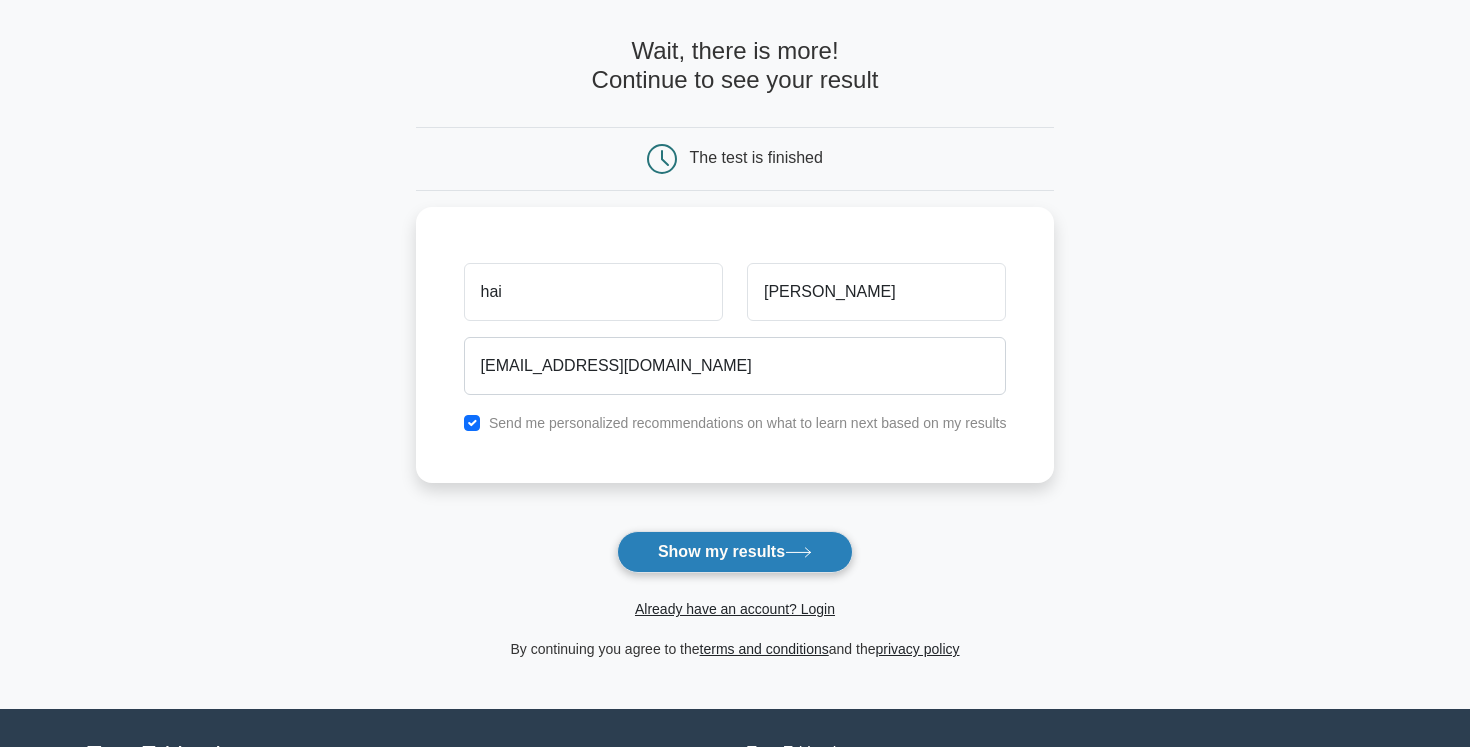 click on "Show my results" at bounding box center (735, 552) 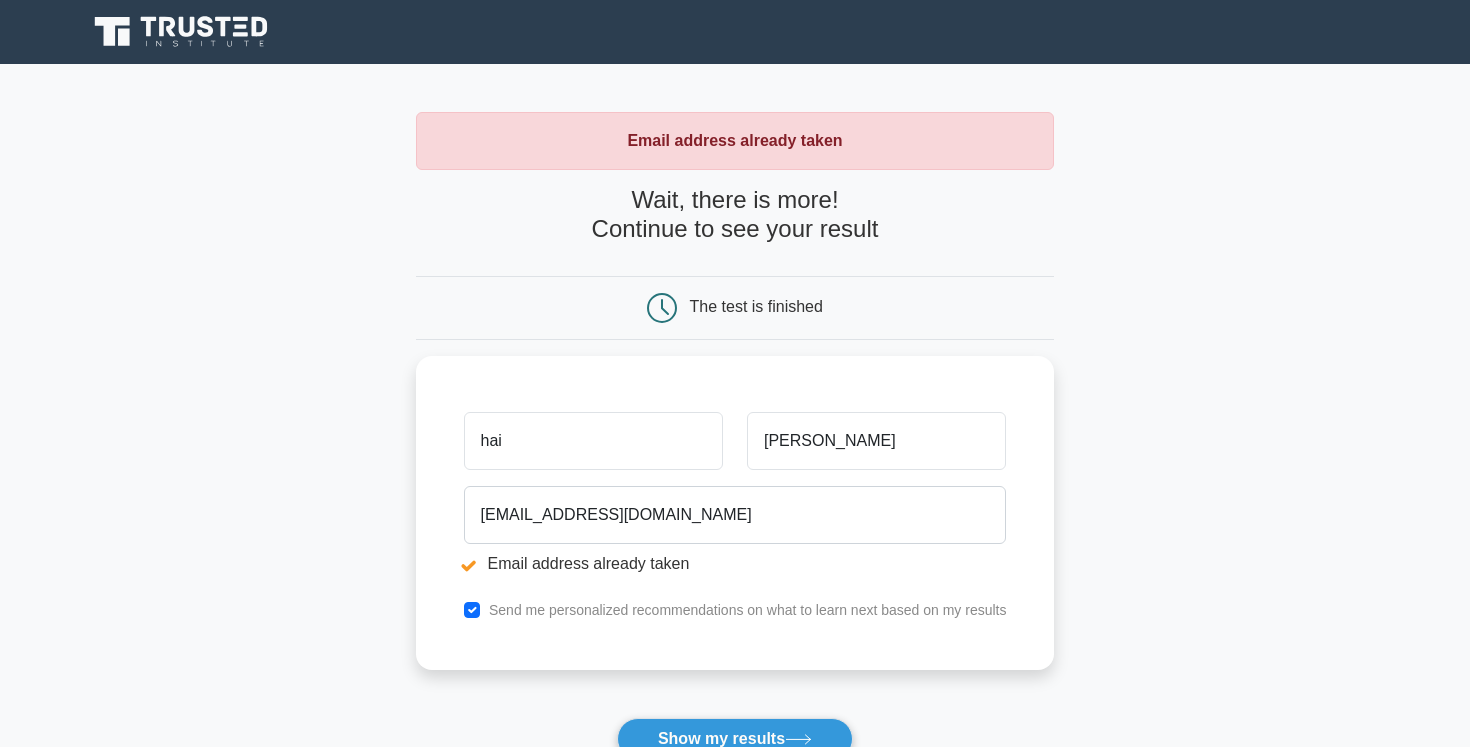 scroll, scrollTop: 0, scrollLeft: 0, axis: both 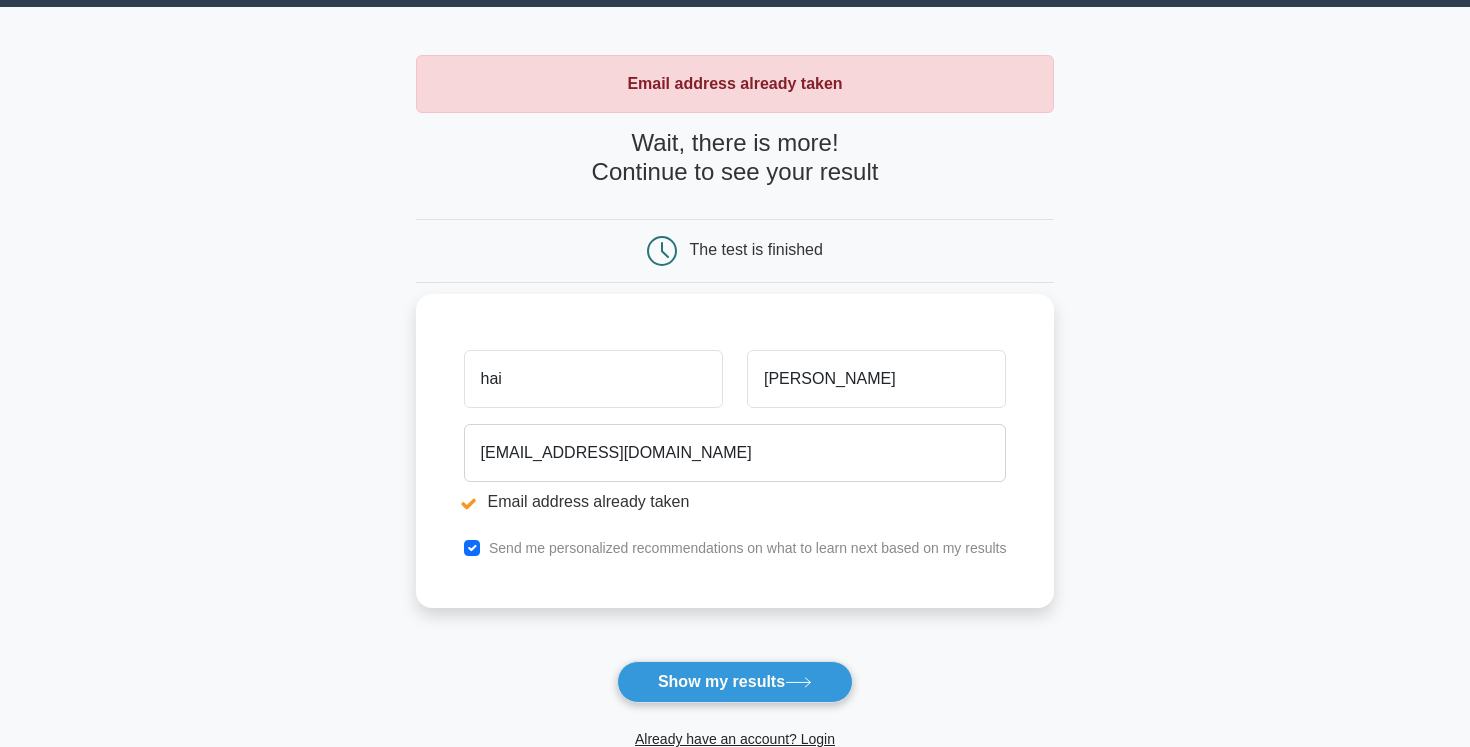 click on "Email address already taken" at bounding box center (735, 502) 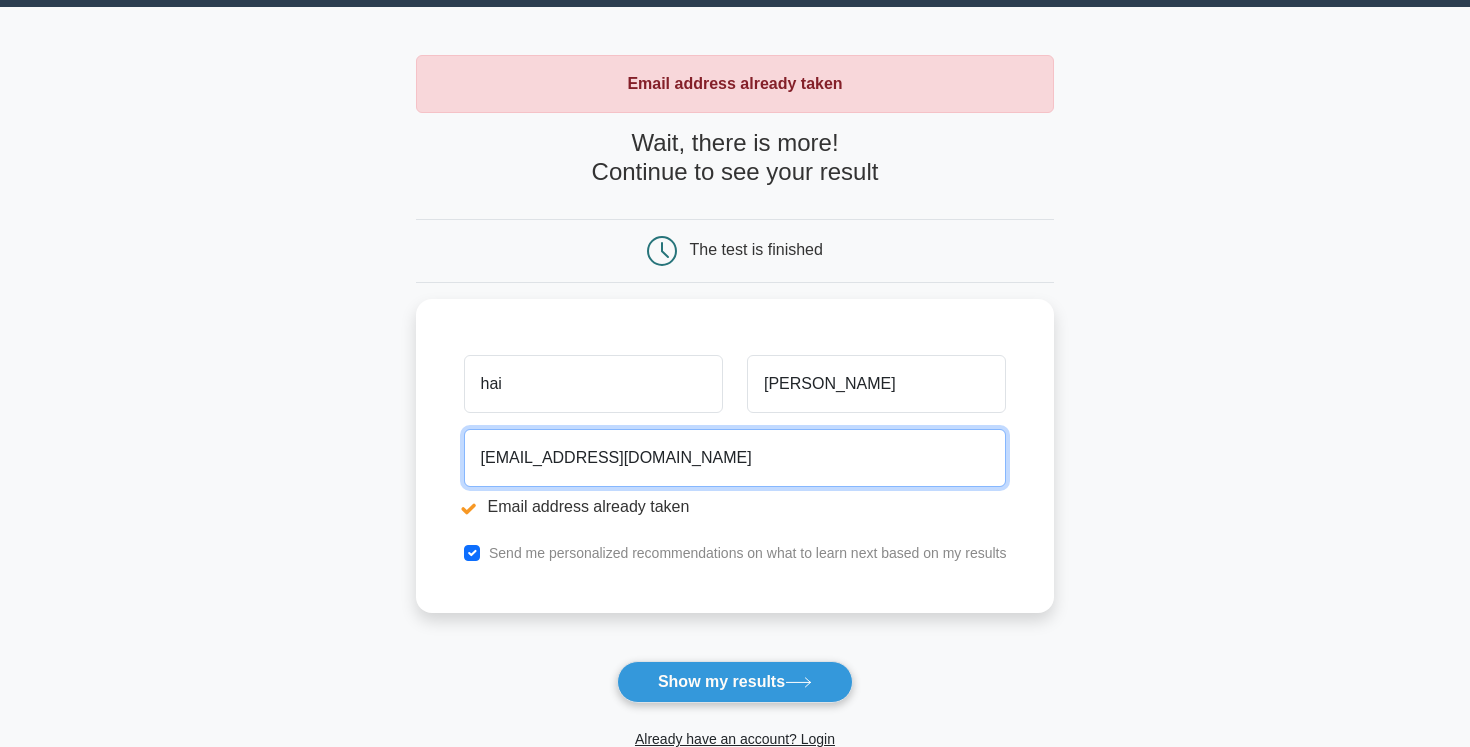 drag, startPoint x: 694, startPoint y: 472, endPoint x: 365, endPoint y: 472, distance: 329 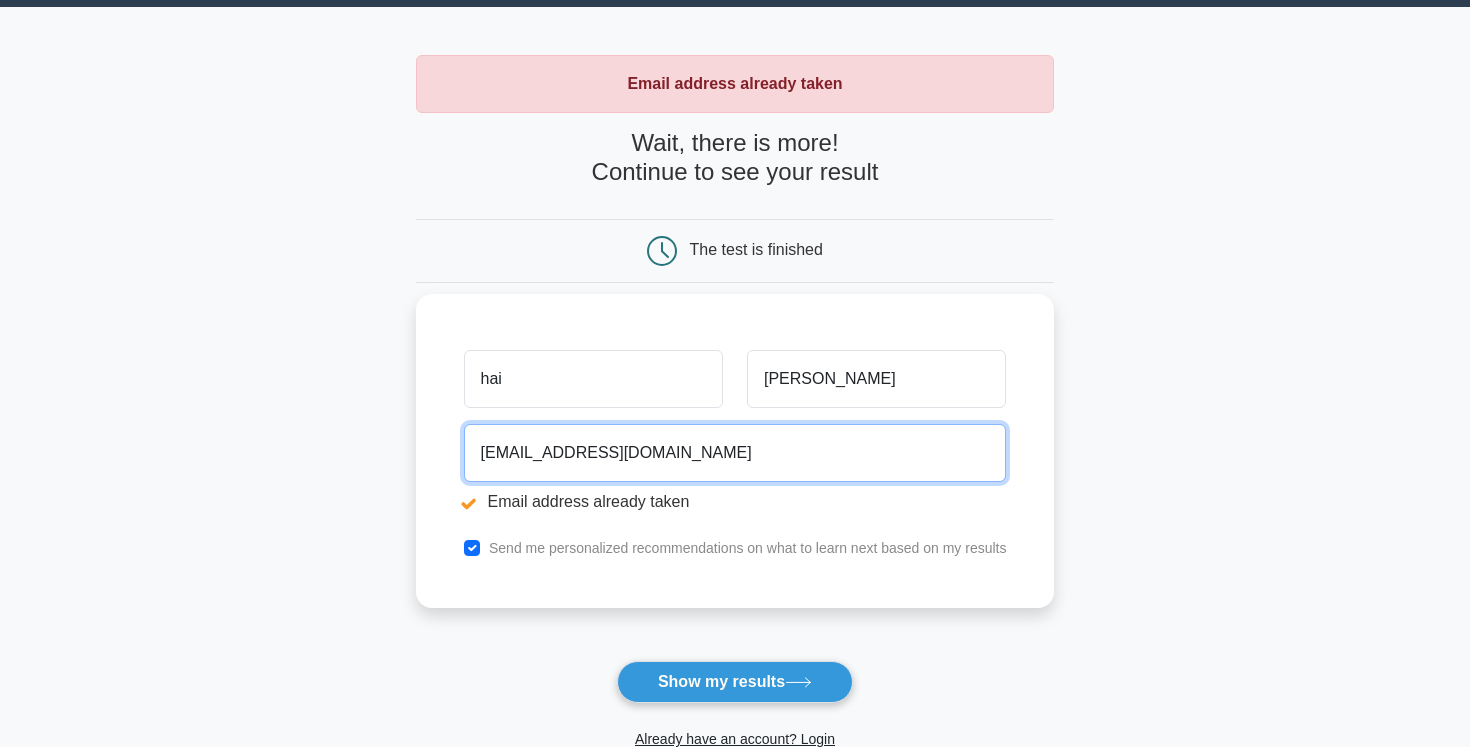 drag, startPoint x: 710, startPoint y: 455, endPoint x: 481, endPoint y: 443, distance: 229.3142 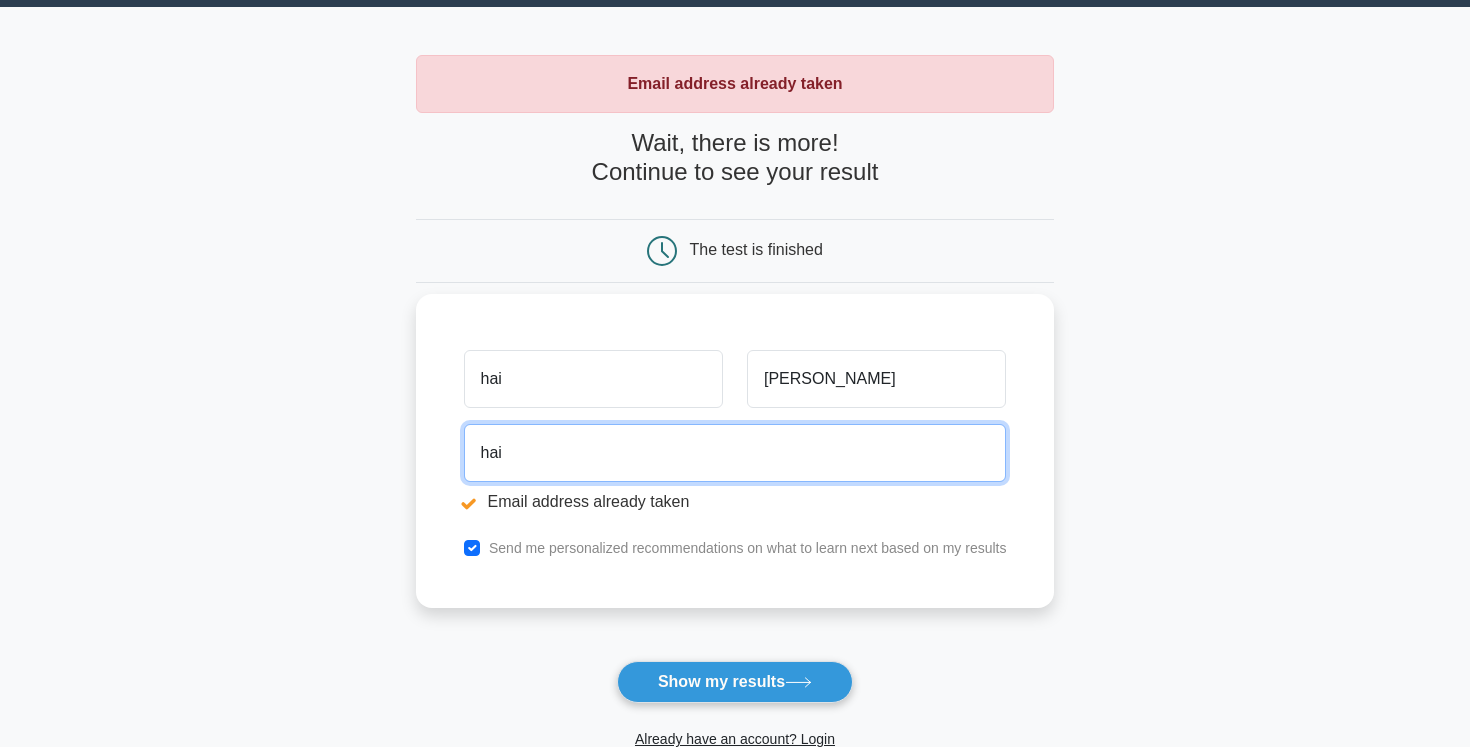 type on "haitruong211204@gmail.com" 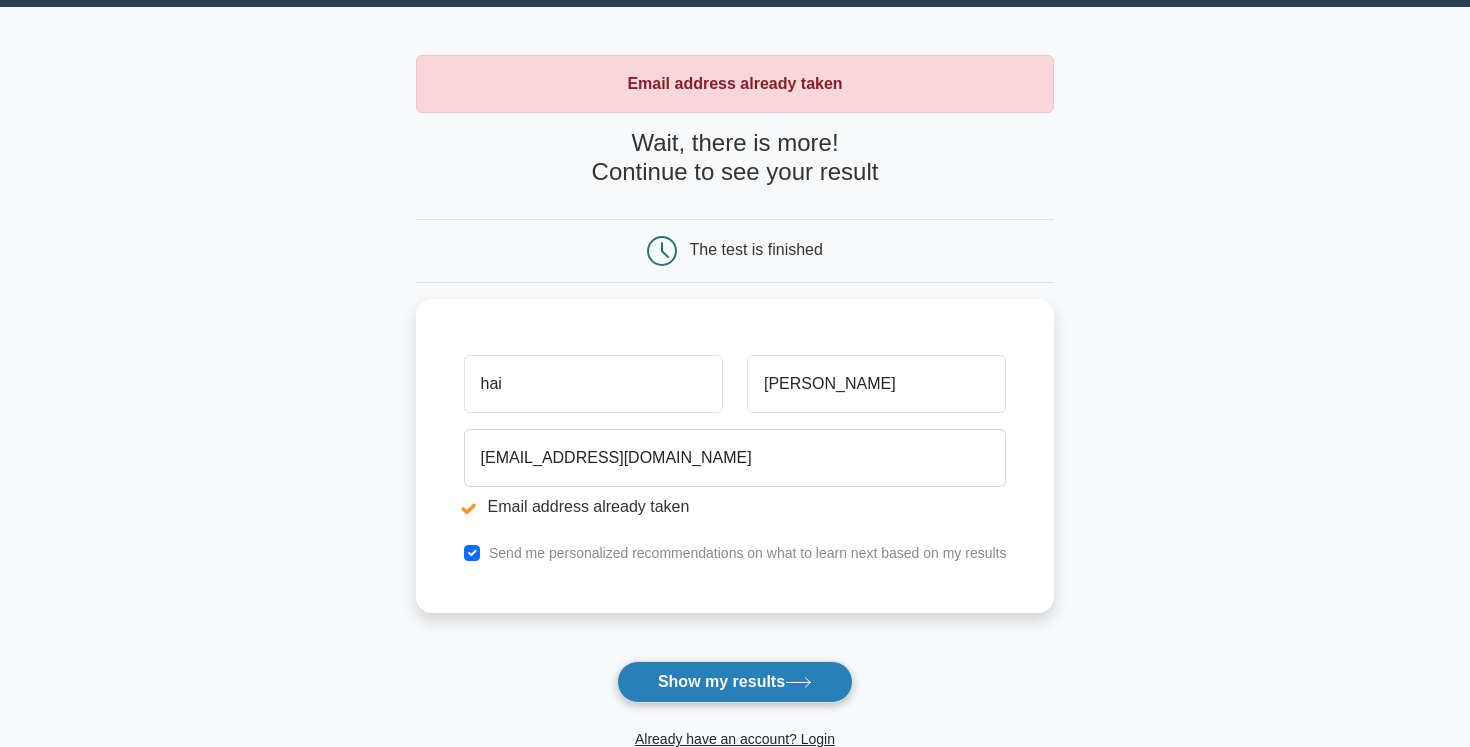 click on "Show my results" at bounding box center [735, 682] 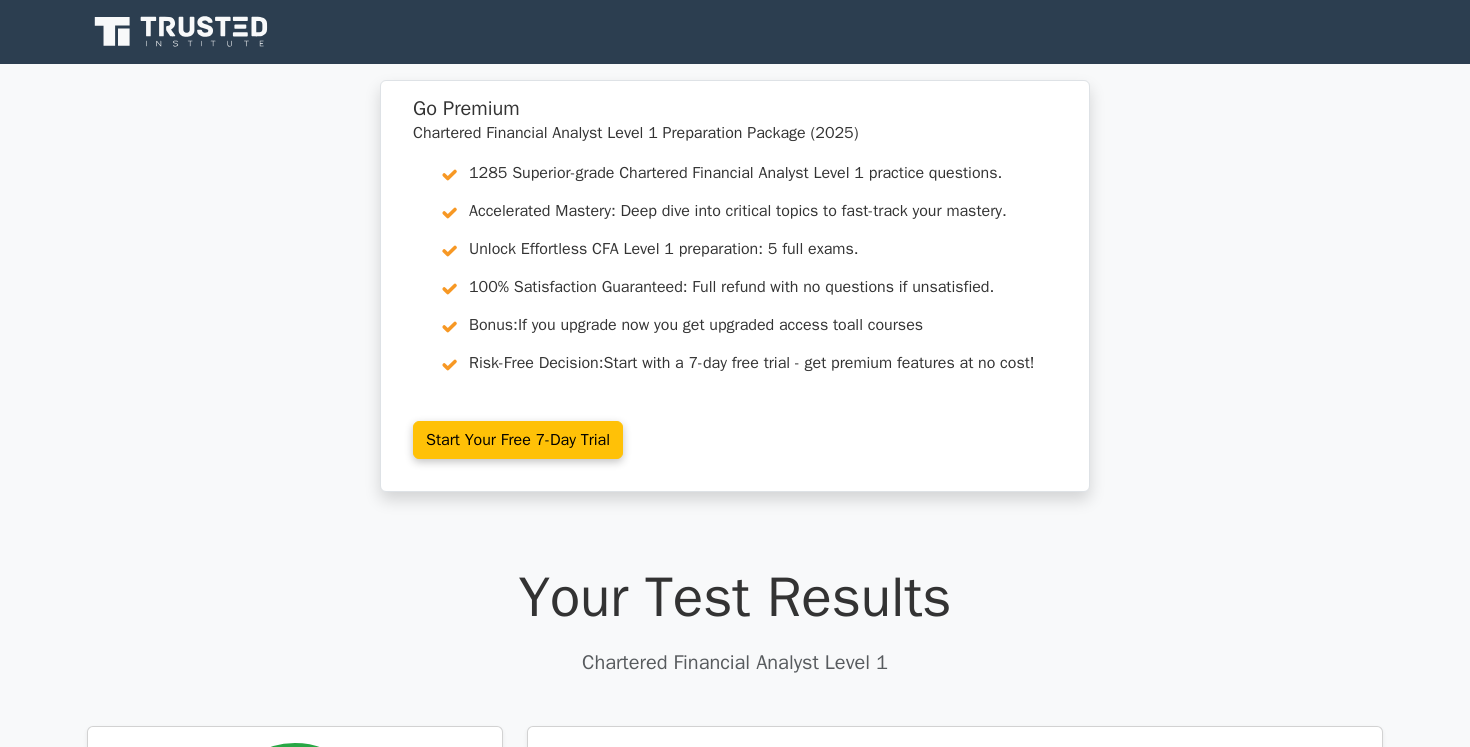 scroll, scrollTop: 0, scrollLeft: 0, axis: both 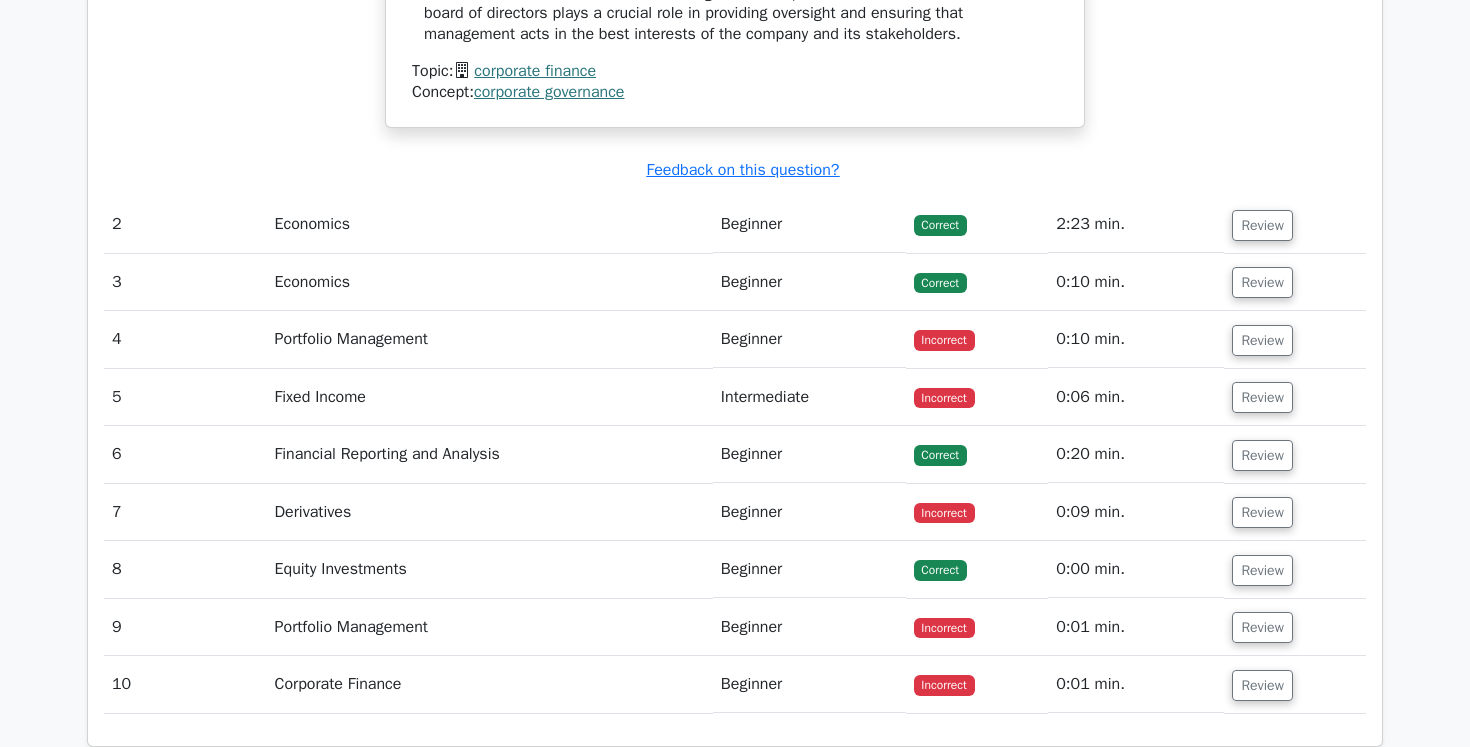 click on "Beginner" at bounding box center [809, 282] 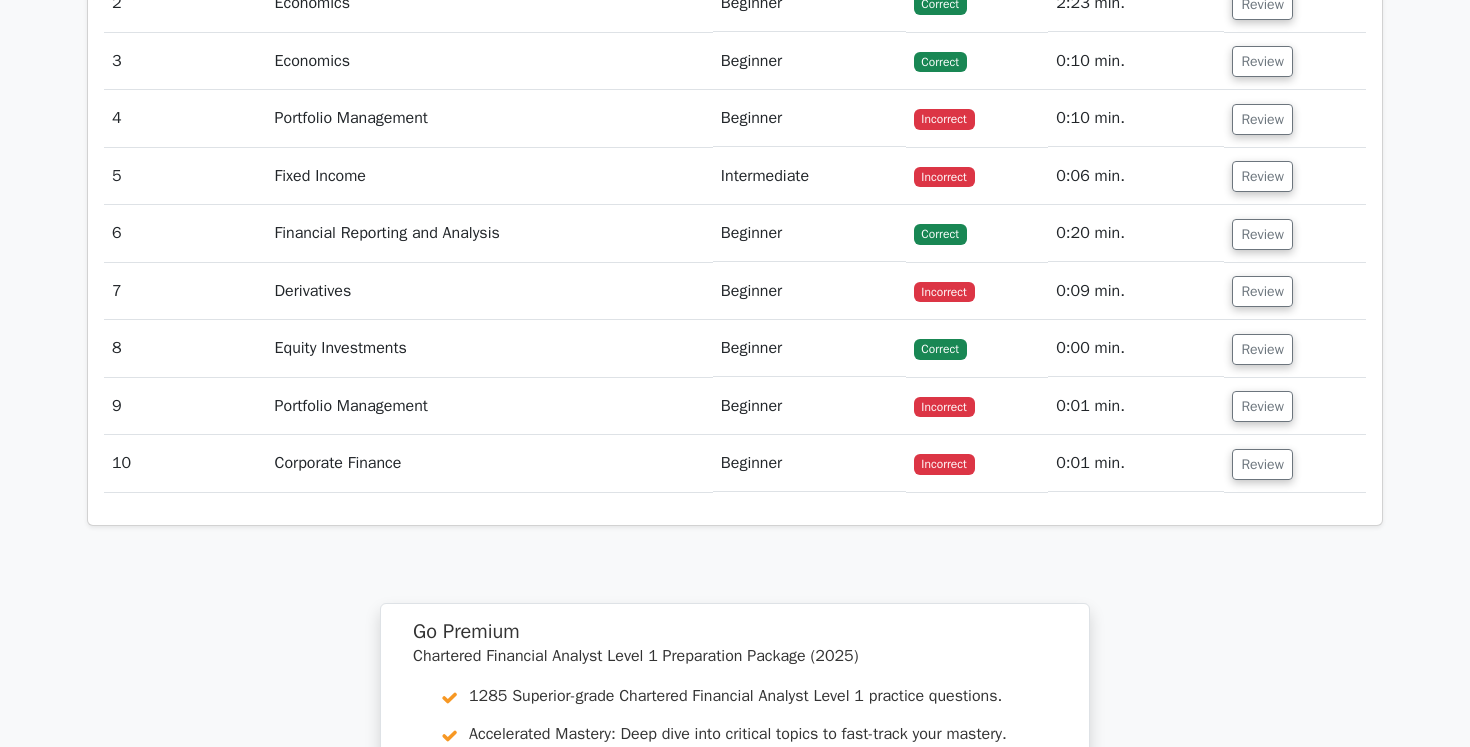 scroll, scrollTop: 2598, scrollLeft: 0, axis: vertical 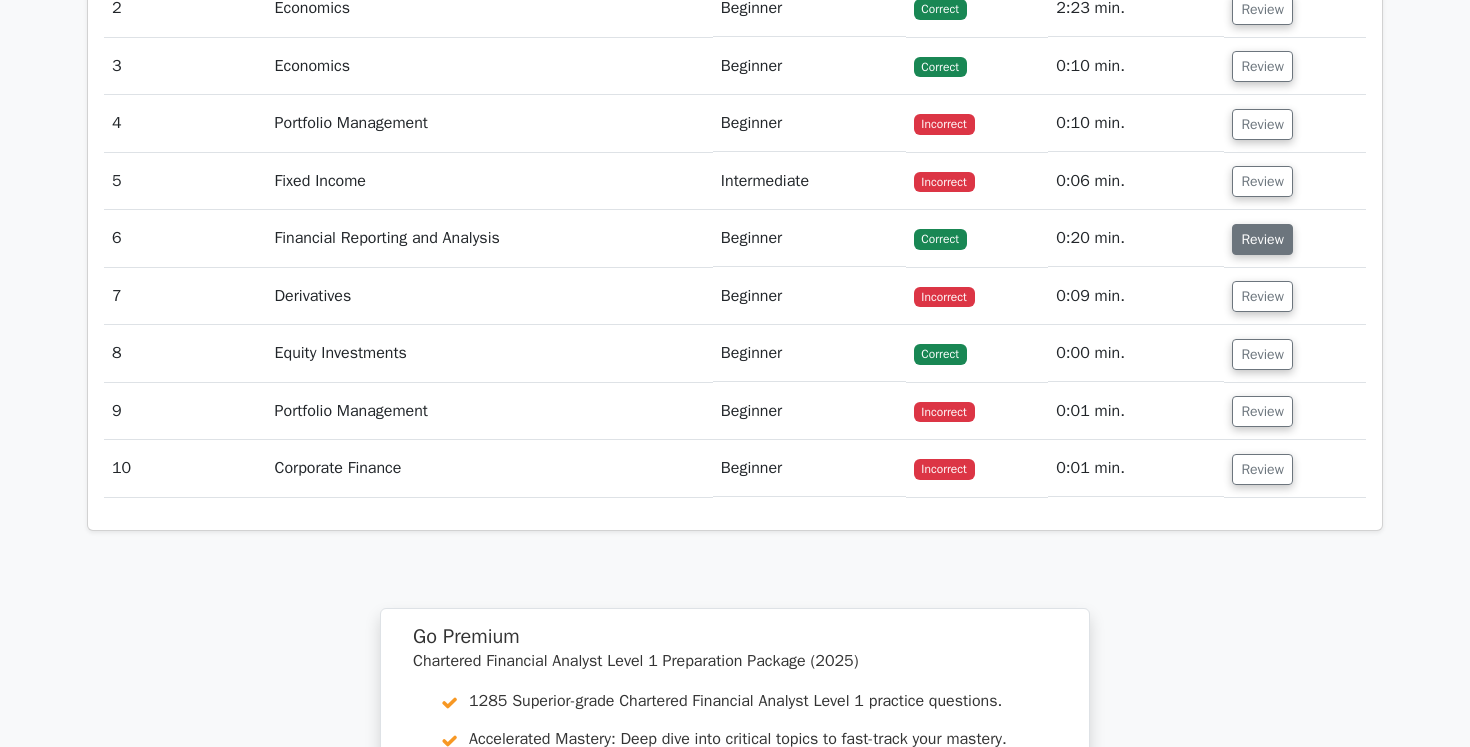 click on "Review" at bounding box center [1262, 239] 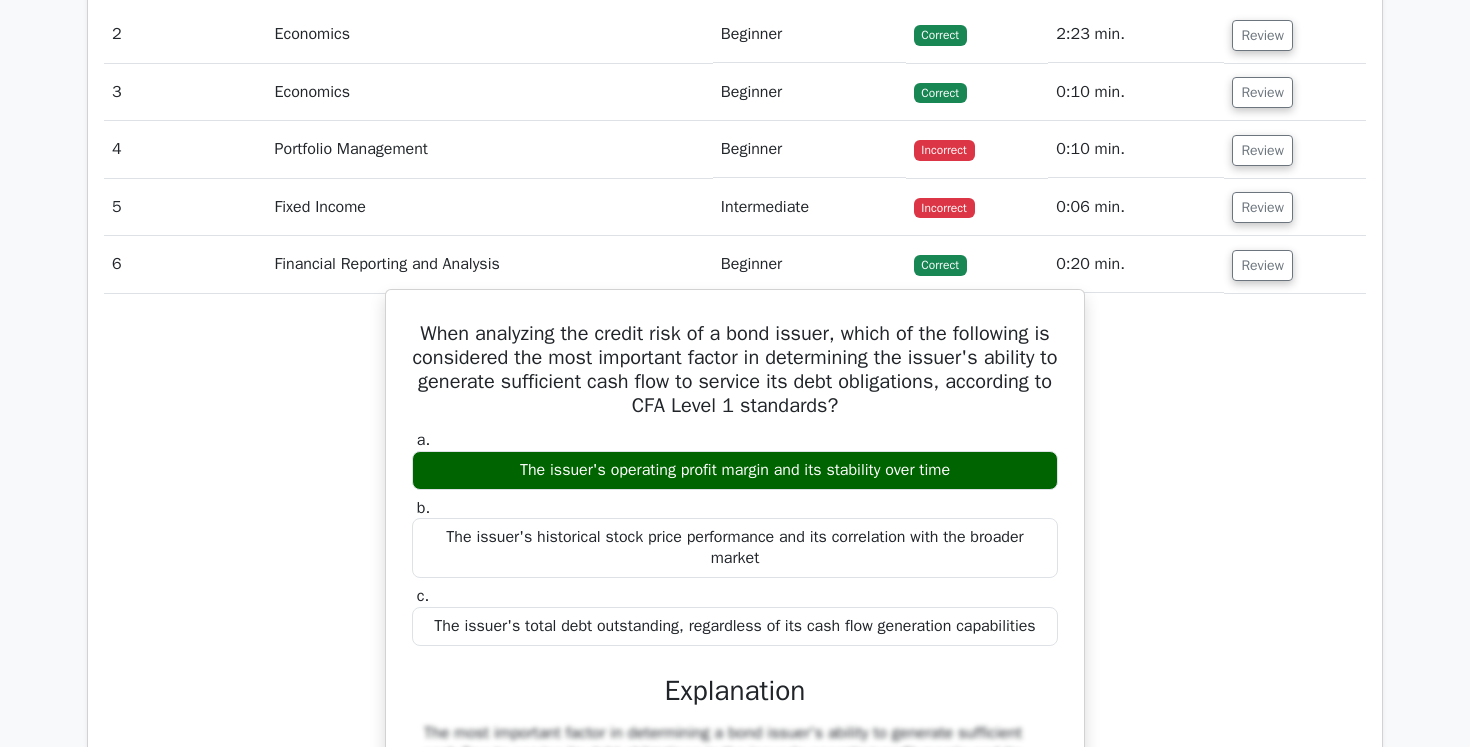 scroll, scrollTop: 2543, scrollLeft: 0, axis: vertical 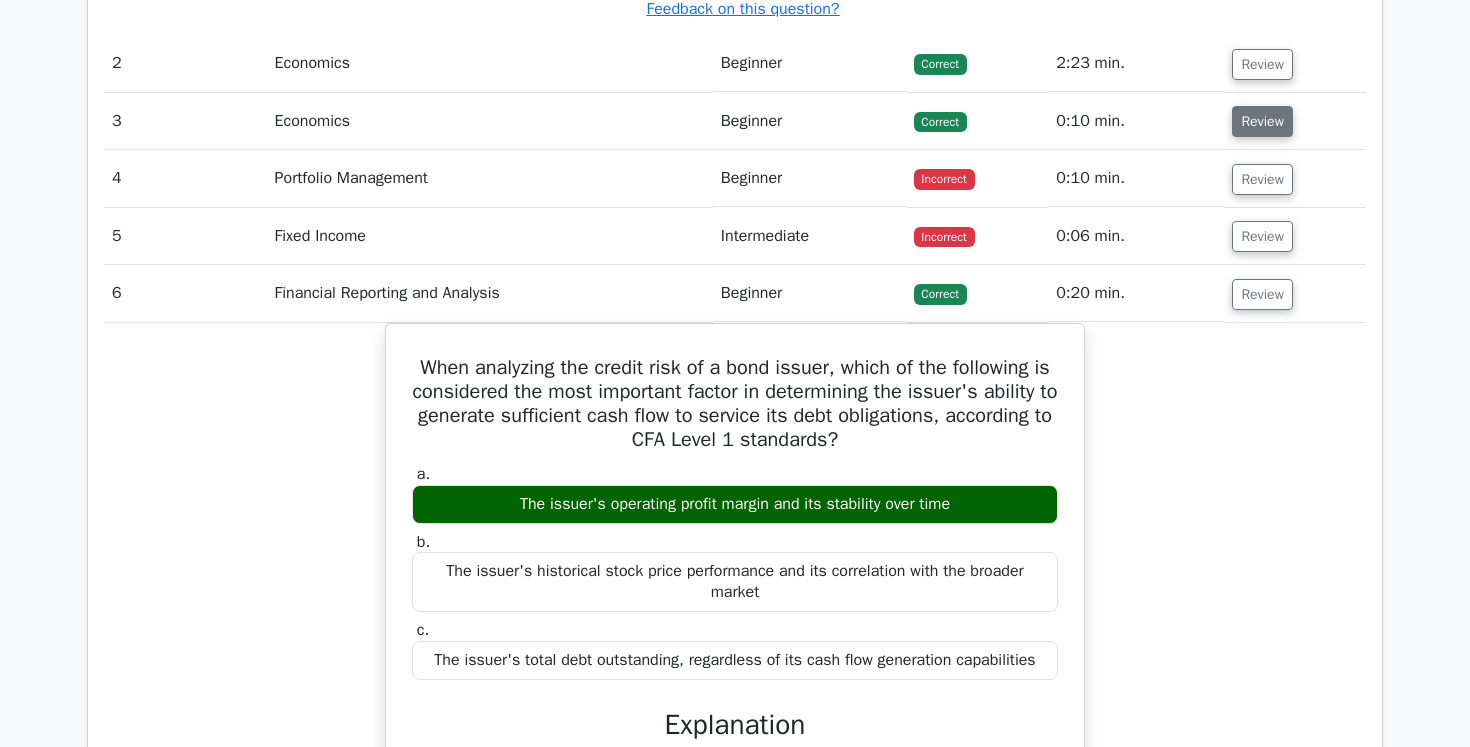 click on "Review" at bounding box center (1262, 121) 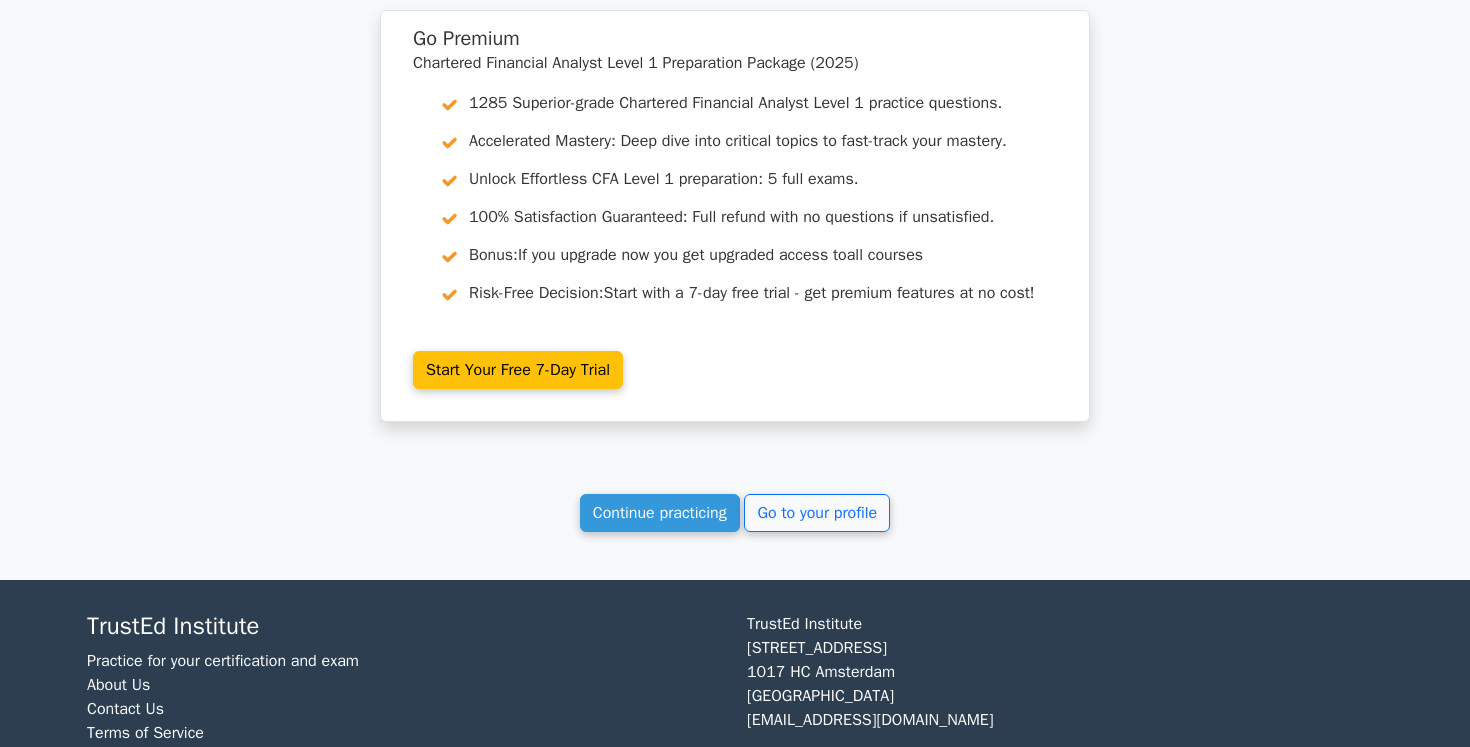 scroll, scrollTop: 4924, scrollLeft: 0, axis: vertical 